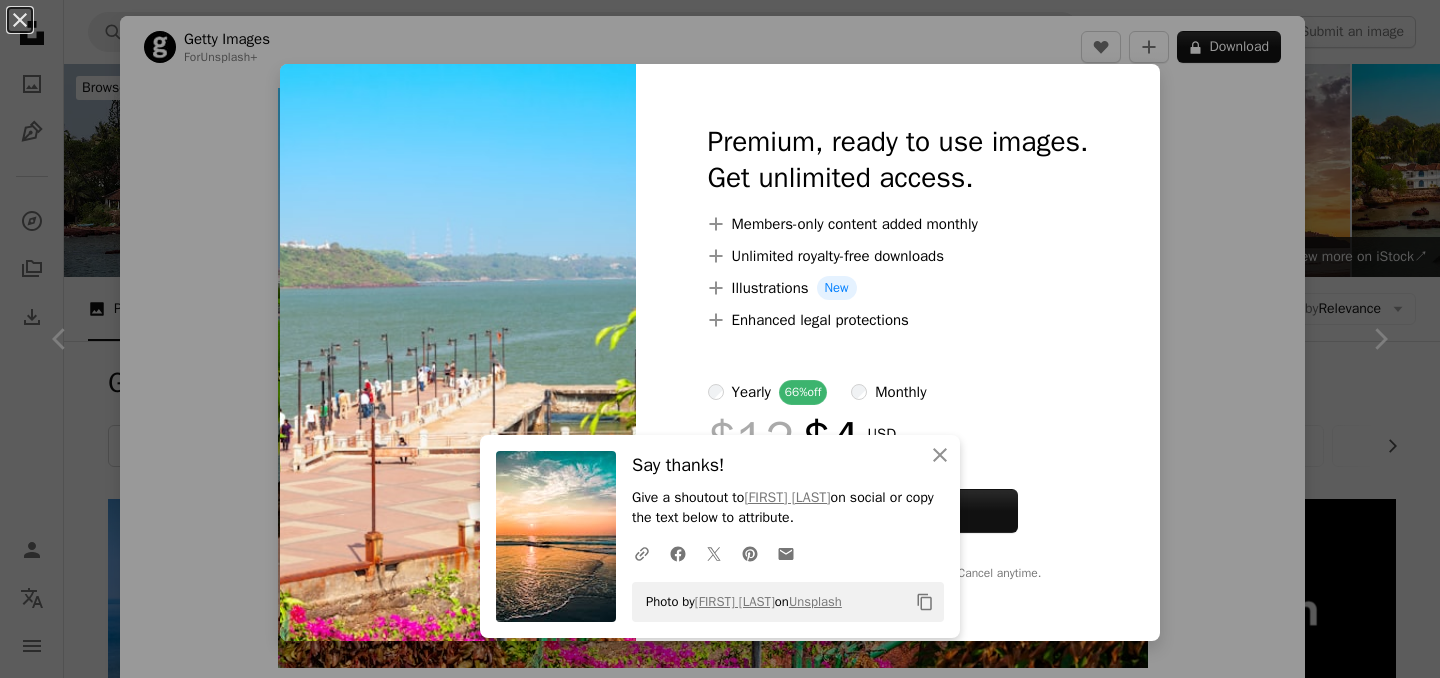 scroll, scrollTop: 2893, scrollLeft: 0, axis: vertical 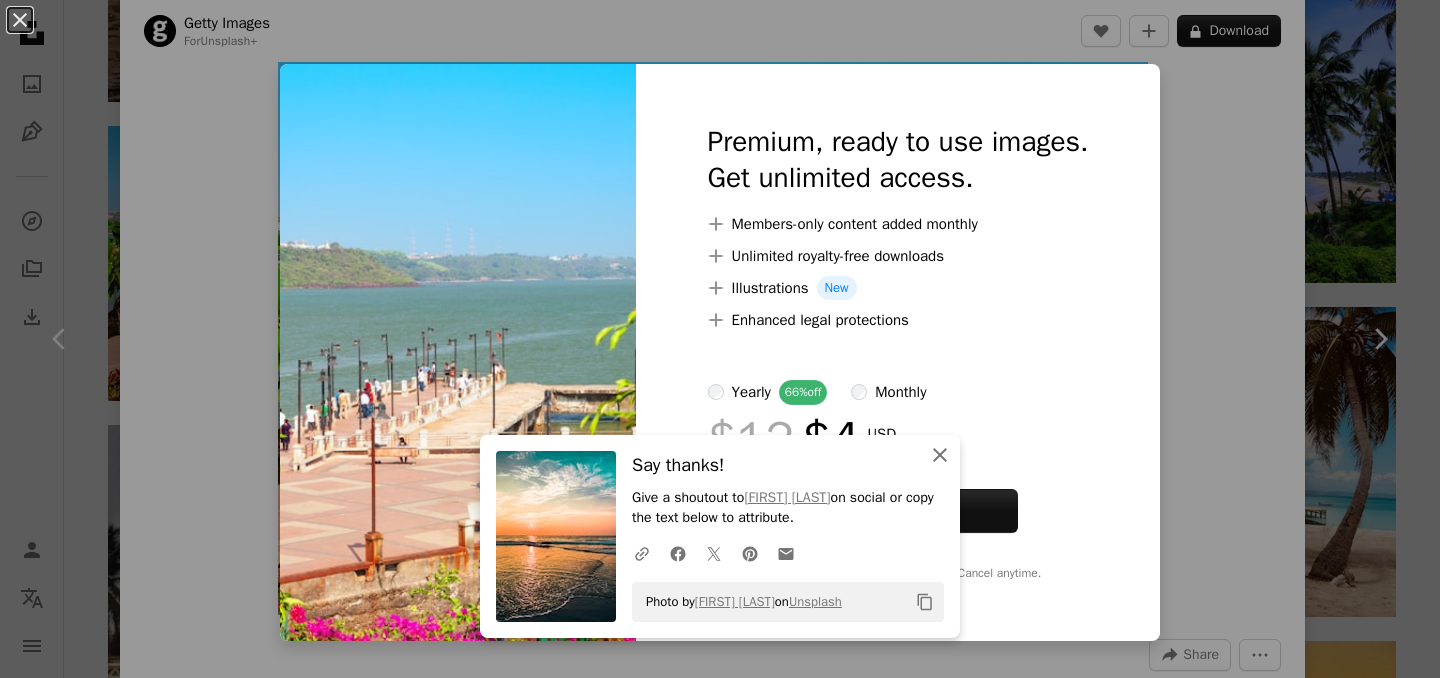 click on "An X shape" 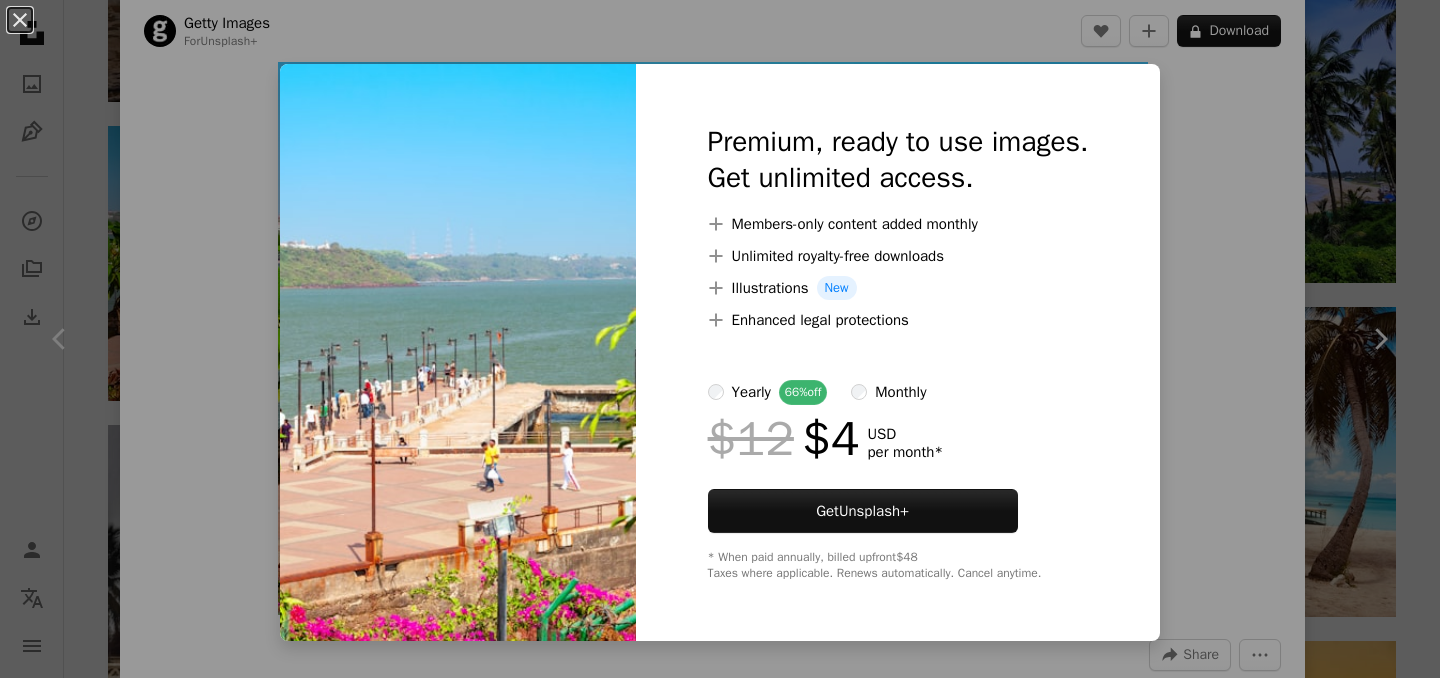 click on "An X shape Premium, ready to use images. Get unlimited access. A plus sign Members-only content added monthly A plus sign Unlimited royalty-free downloads A plus sign Illustrations  New A plus sign Enhanced legal protections yearly 66%  off monthly $12   $4 USD per month * Get  Unsplash+ * When paid annually, billed upfront  $48 Taxes where applicable. Renews automatically. Cancel anytime." at bounding box center [720, 339] 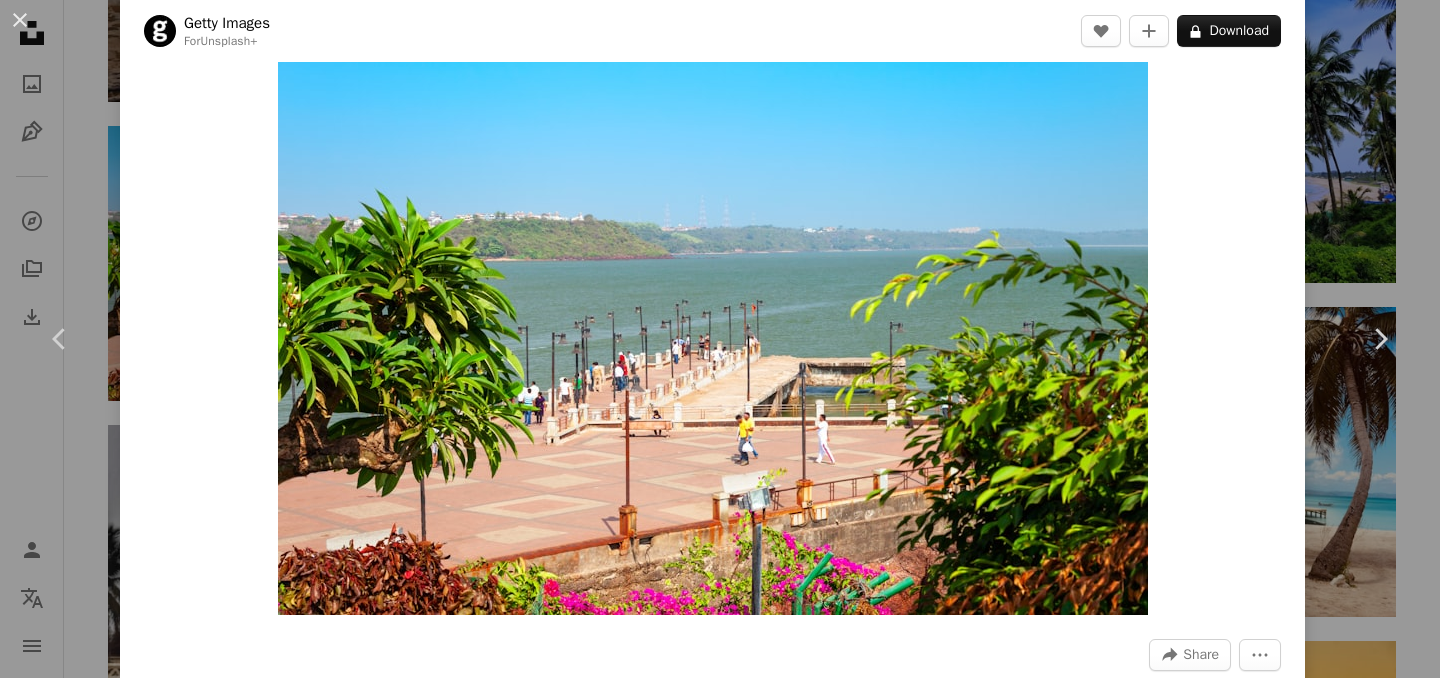 click on "An X shape Chevron left Chevron right Getty Images For Unsplash+ A heart A plus sign A lock Download Zoom in A forward-right arrow Share More Actions Calendar outlined Published on October 19, 2023 Camera Canon, EOS 5D Mark II Safety Licensed under the Unsplash+ License beach travel city sea people blue summer sun [CITY] sunlight horizontal seascape famous place [CITY] Creative Commons images Related images Plus sign for Unsplash+ A heart A plus sign [FIRST] For Unsplash+ A lock Download Plus sign for Unsplash+ A heart A plus sign Getty Images For Unsplash+ A lock Download Plus sign for Unsplash+ A heart A plus sign JSB Co. For Unsplash+ A lock Download Plus sign for Unsplash+ A heart A plus sign Molly the Cat For Unsplash+ A lock Download Plus sign for Unsplash+ A heart A plus sign Natalia Blauth For Unsplash+ A lock Download Plus sign for Unsplash+ A heart A plus sign Andris Braeuer For Unsplash+ A lock Download Plus sign for Unsplash+ A heart A plus sign Getty Images For Unsplash+ A lock Download For" at bounding box center [720, 339] 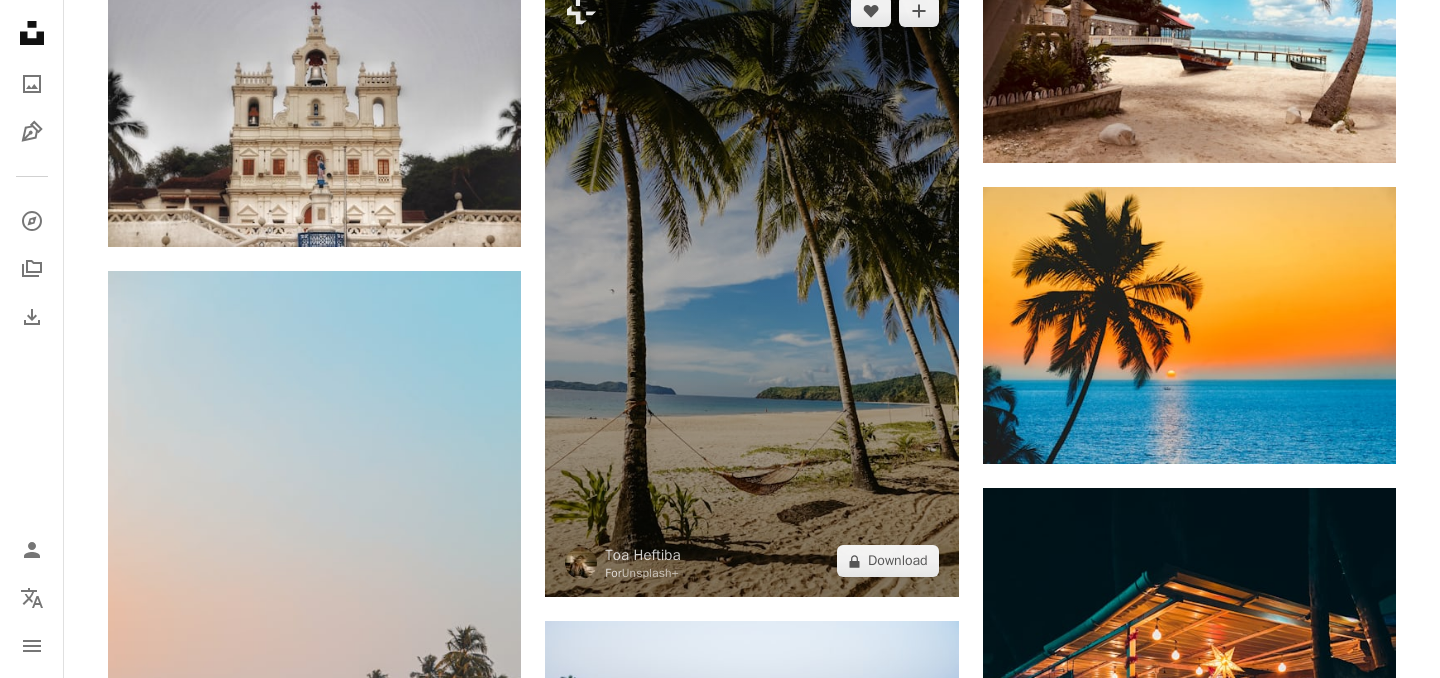 scroll, scrollTop: 3303, scrollLeft: 0, axis: vertical 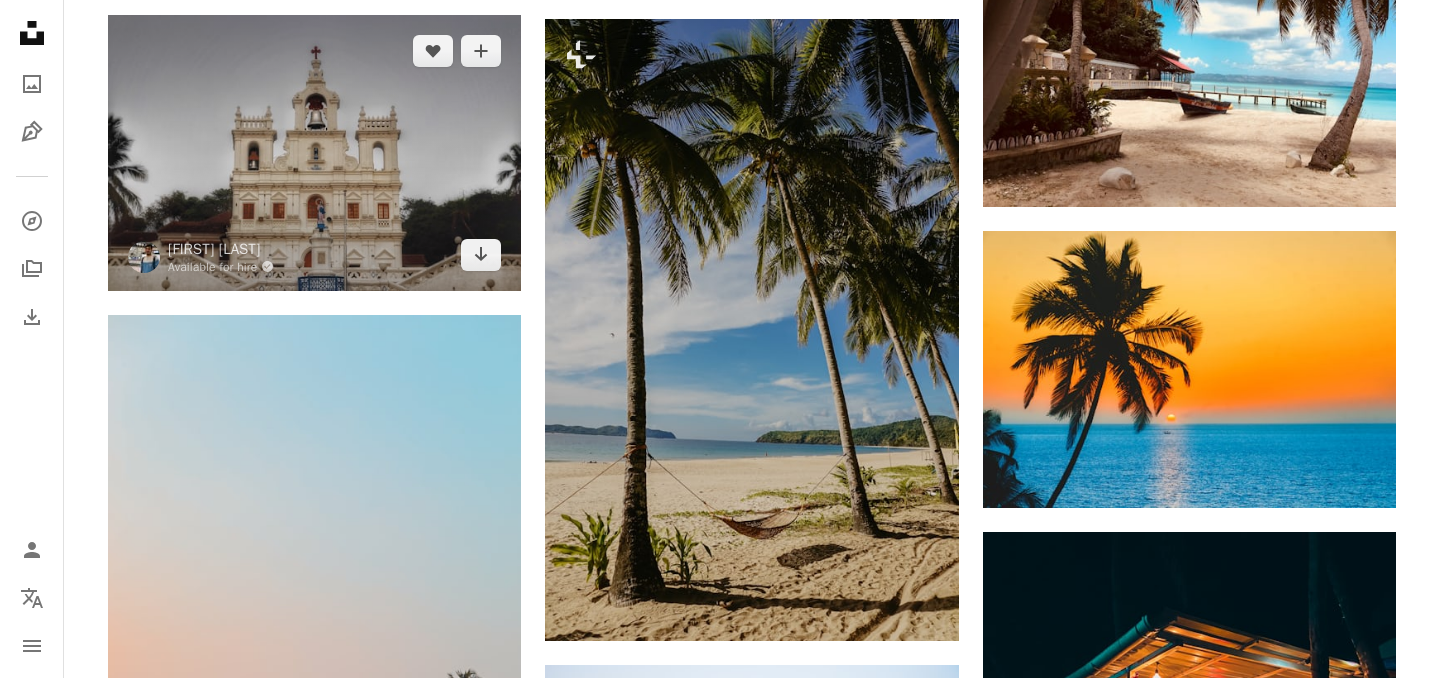 click at bounding box center [314, 152] 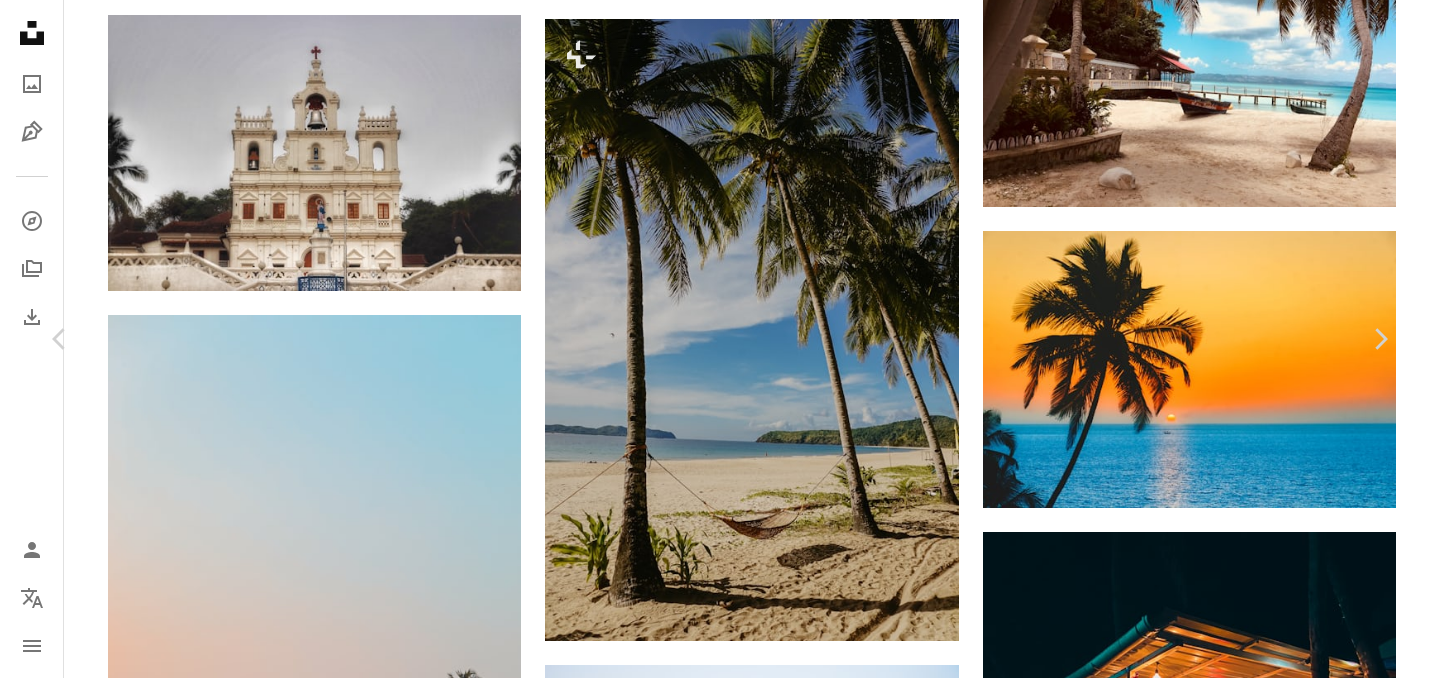 scroll, scrollTop: 16, scrollLeft: 0, axis: vertical 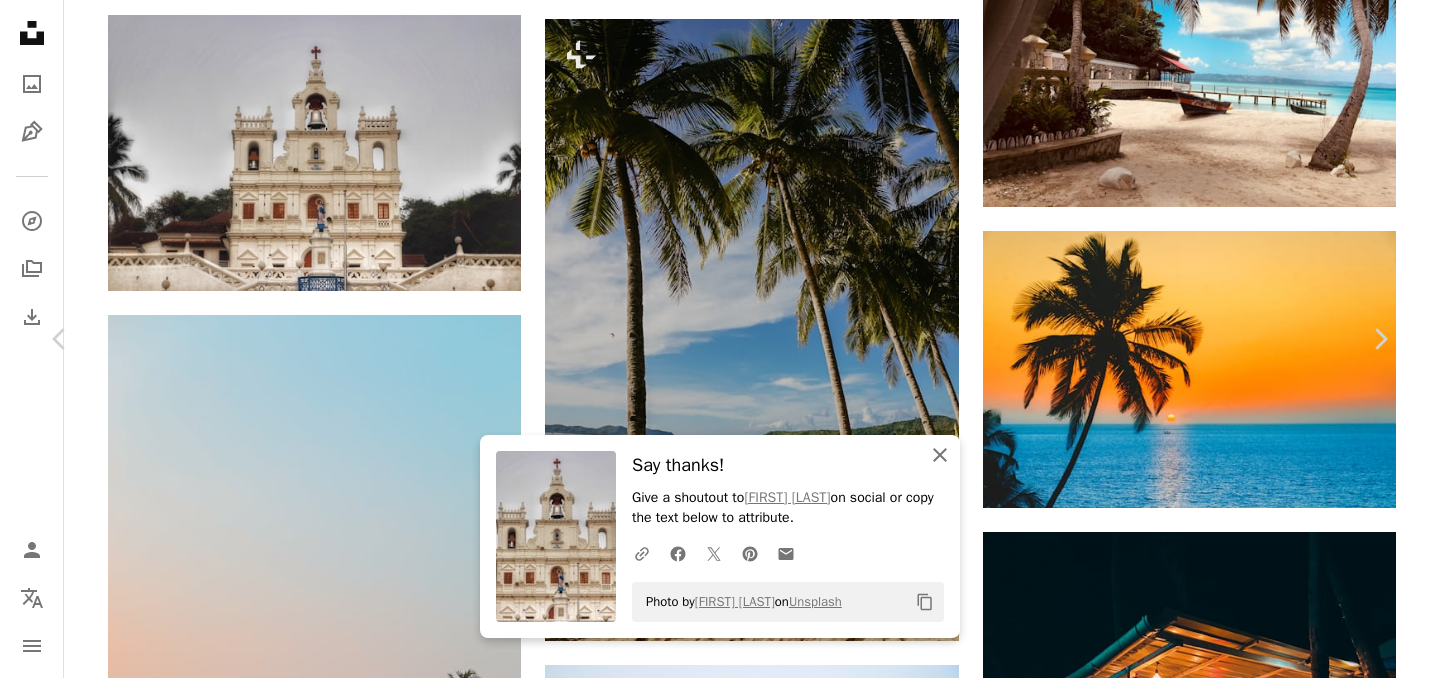 click on "An X shape" 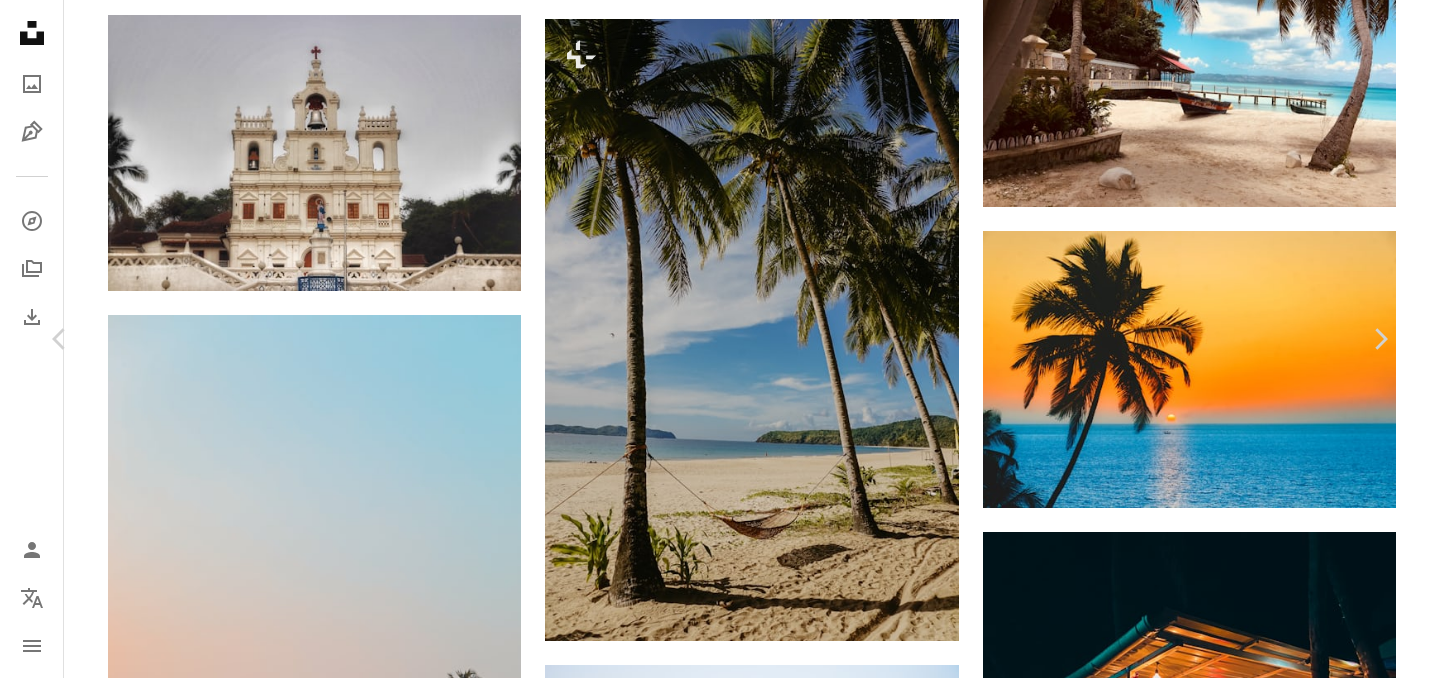 scroll, scrollTop: 287, scrollLeft: 0, axis: vertical 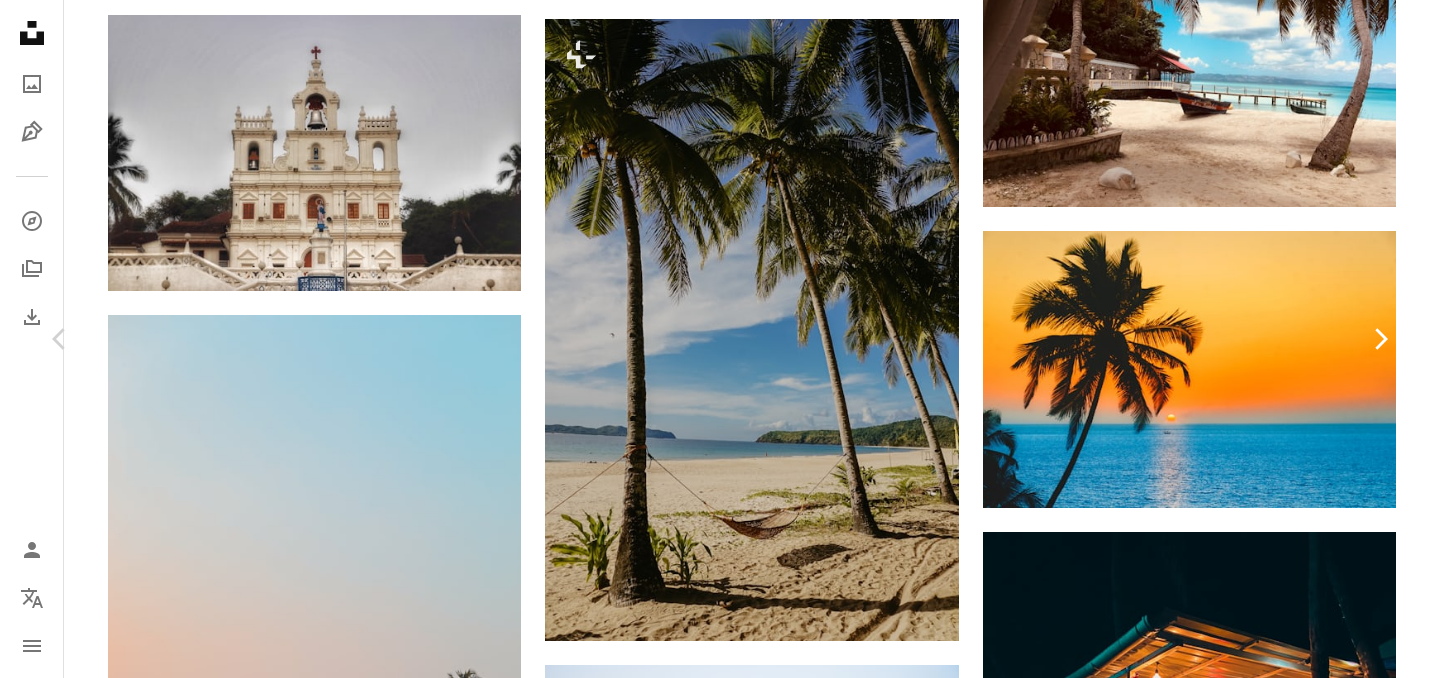 click on "Chevron right" 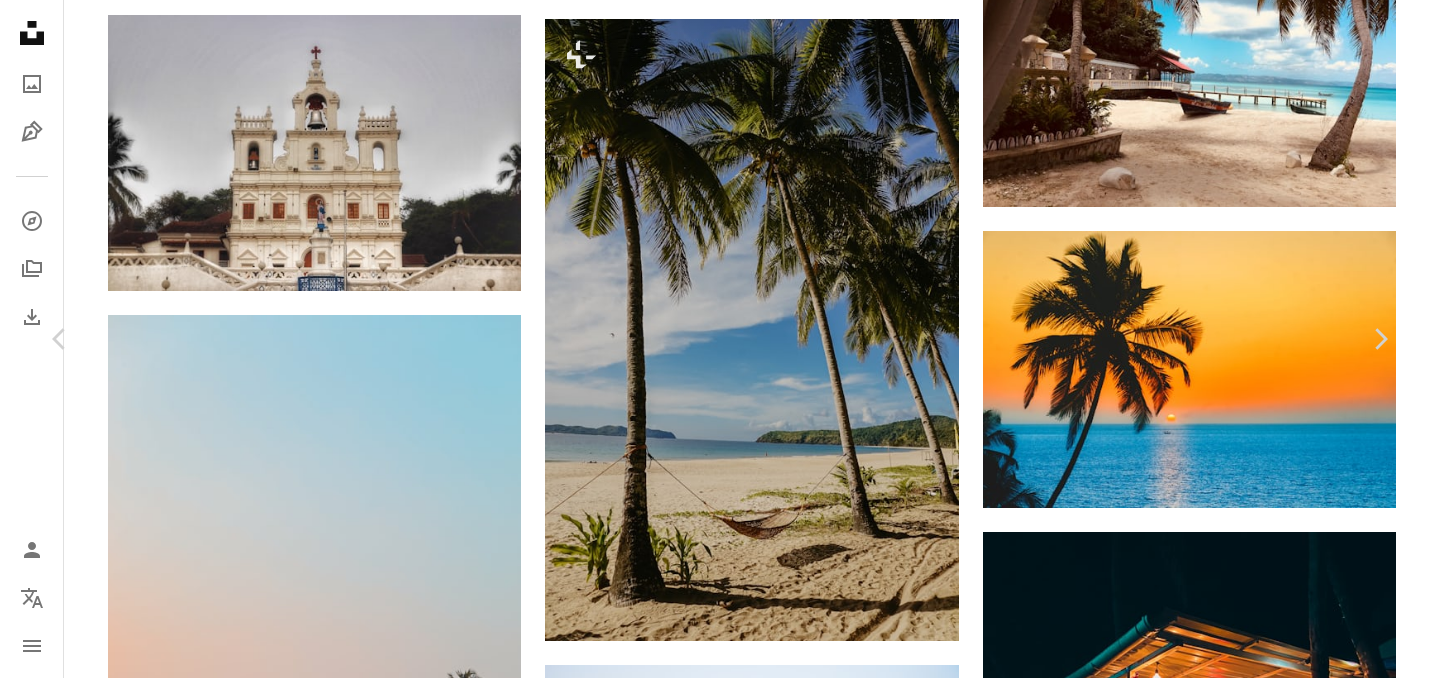 click on "An X shape Chevron left Chevron right [FIRST] [LAST] Available for hire A checkmark inside of a circle A heart A plus sign Download free Chevron down Zoom in Views 1,079,058 Downloads 9,017 A forward-right arrow Share Info icon Info More Actions Calendar outlined Published on August 28, 2019 Camera Canon, EOS 80D Safety Free to use under the Unsplash License blue green [COUNTRY] grey white church red trees apple ghost [CITY] macbook instagram google steps chrome amazing awesome iPhones building Free stock photos Browse premium related images on iStock | Save 20% with code UNSPLASH20 View more on iStock ↗ Related images A heart A plus sign [FIRST] [LAST] Available for hire A checkmark inside of a circle Arrow pointing down A heart A plus sign [FIRST] [LAST] Arrow pointing down Plus sign for Unsplash+ A heart A plus sign [FIRST] [LAST] For Unsplash+ A lock Download Plus sign for Unsplash+ A heart A plus sign [FIRST] [LAST] For Unsplash+ A lock Download A heart A plus sign [FIRST] Arrow pointing down A heart For" at bounding box center [720, 4593] 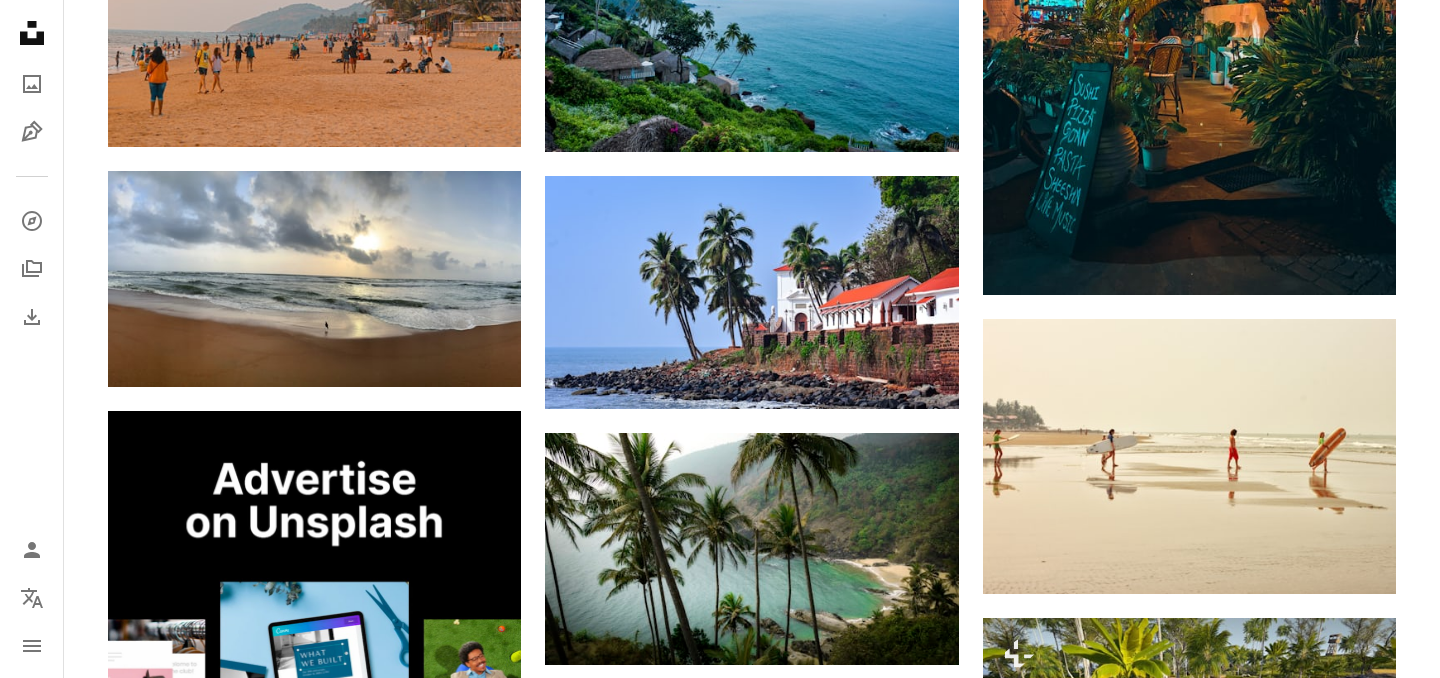 scroll, scrollTop: 4203, scrollLeft: 0, axis: vertical 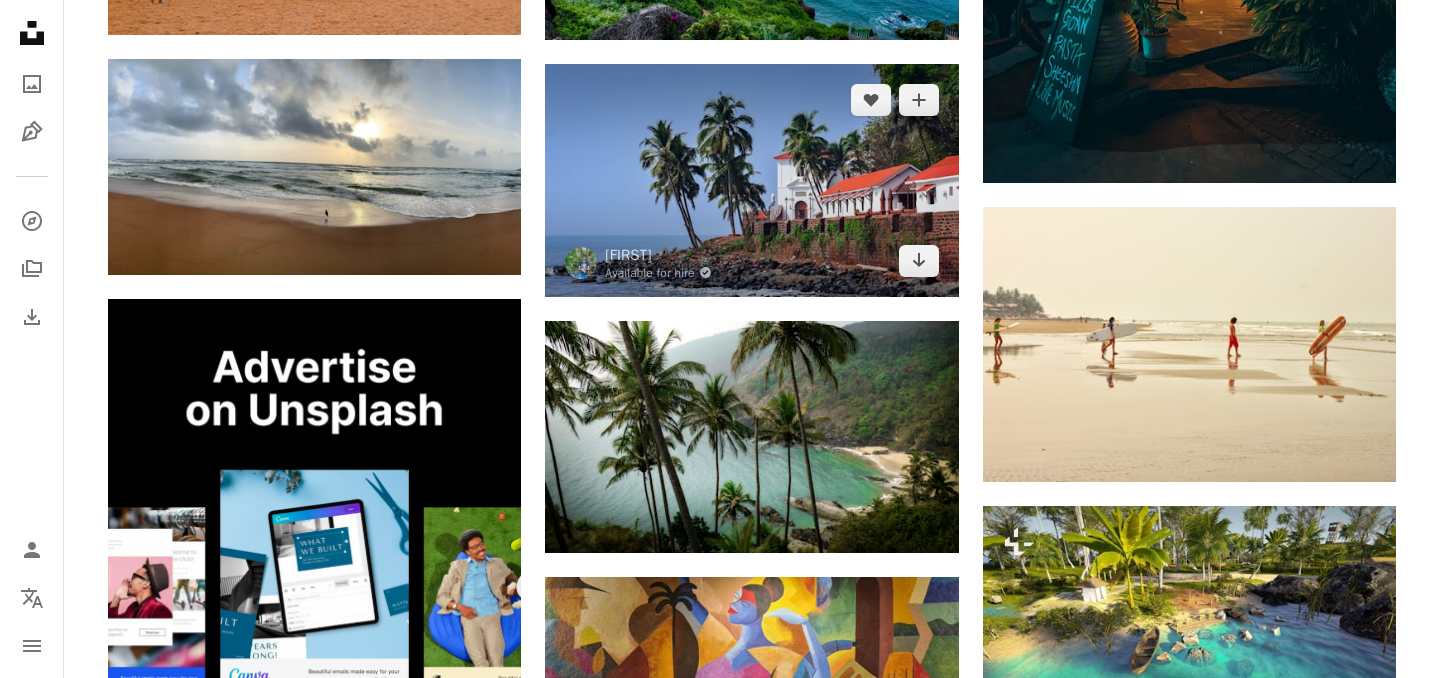 click at bounding box center [751, 180] 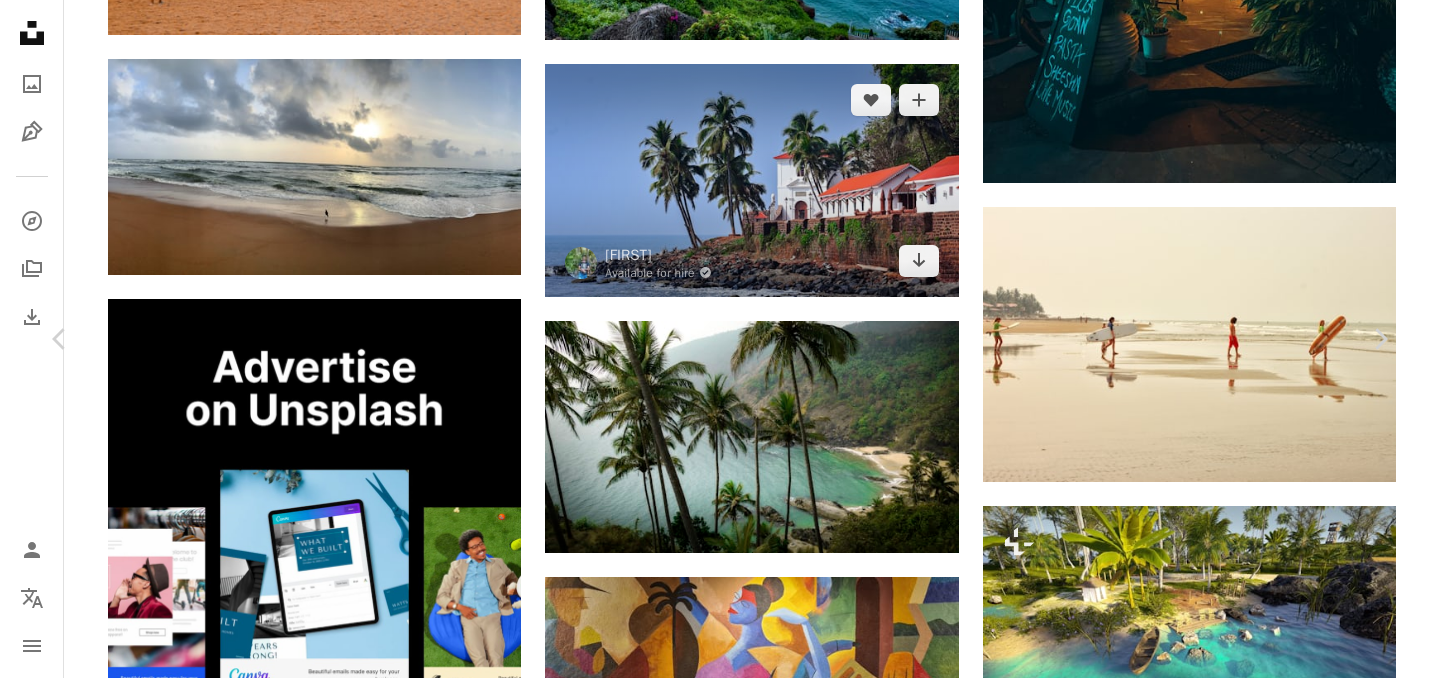 scroll, scrollTop: 376, scrollLeft: 0, axis: vertical 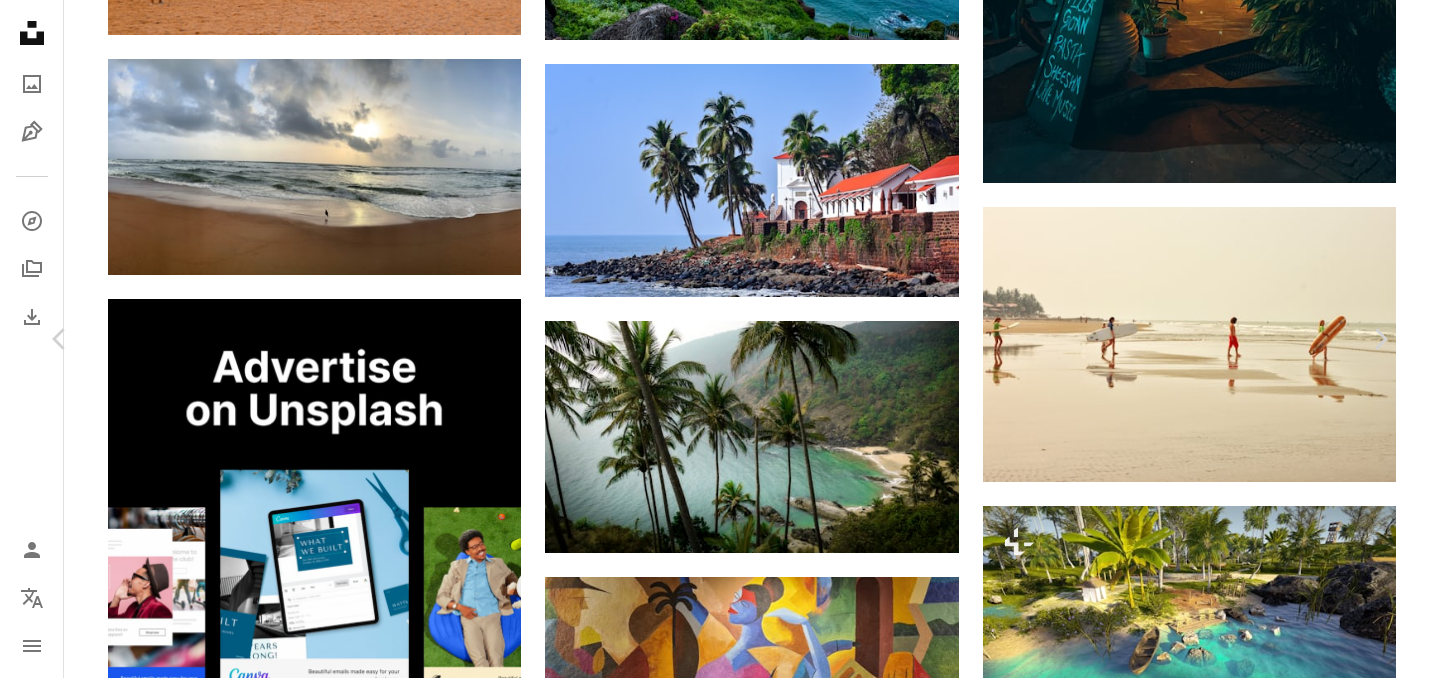 click on "An X shape Chevron left Chevron right [FIRST] [LAST] Available for hire A checkmark inside of a circle A heart A plus sign Download free Chevron down Zoom in Views 44,108 Downloads 778 A forward-right arrow Share Info icon Info More Actions A map marker [CITY], [COUNTRY] Calendar outlined Published on May 30, 2022 Camera NIKON CORPORATION, NIKON D3400 Safety Free to use under the Unsplash License beach trees [CITY] island coast beach landscape building house architecture plant india palm tree villa tropical housing tower vegetation arecaceae Free pictures Browse premium related images on iStock | Save 20% with code UNSPLASH20 View more on iStock ↗ Related images A heart A plus sign [FIRST] [LAST] Available for hire A checkmark inside of a circle Arrow pointing down A heart A plus sign [FIRST] Available for hire A checkmark inside of a circle Arrow pointing down Plus sign for Unsplash+ A heart A plus sign Getty Images For Unsplash+ A lock Download A heart A plus sign NeWt0n Arrow pointing down A heart A plus sign" at bounding box center [720, 3693] 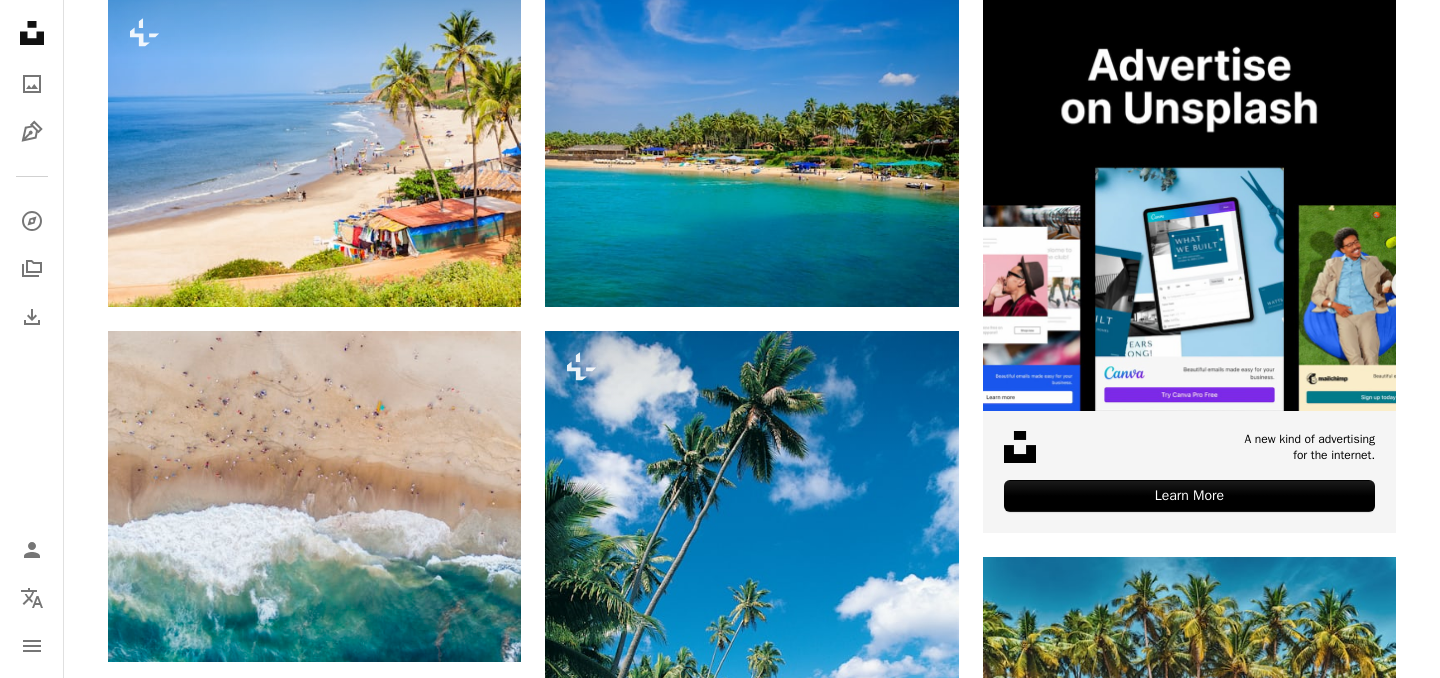 scroll, scrollTop: 0, scrollLeft: 0, axis: both 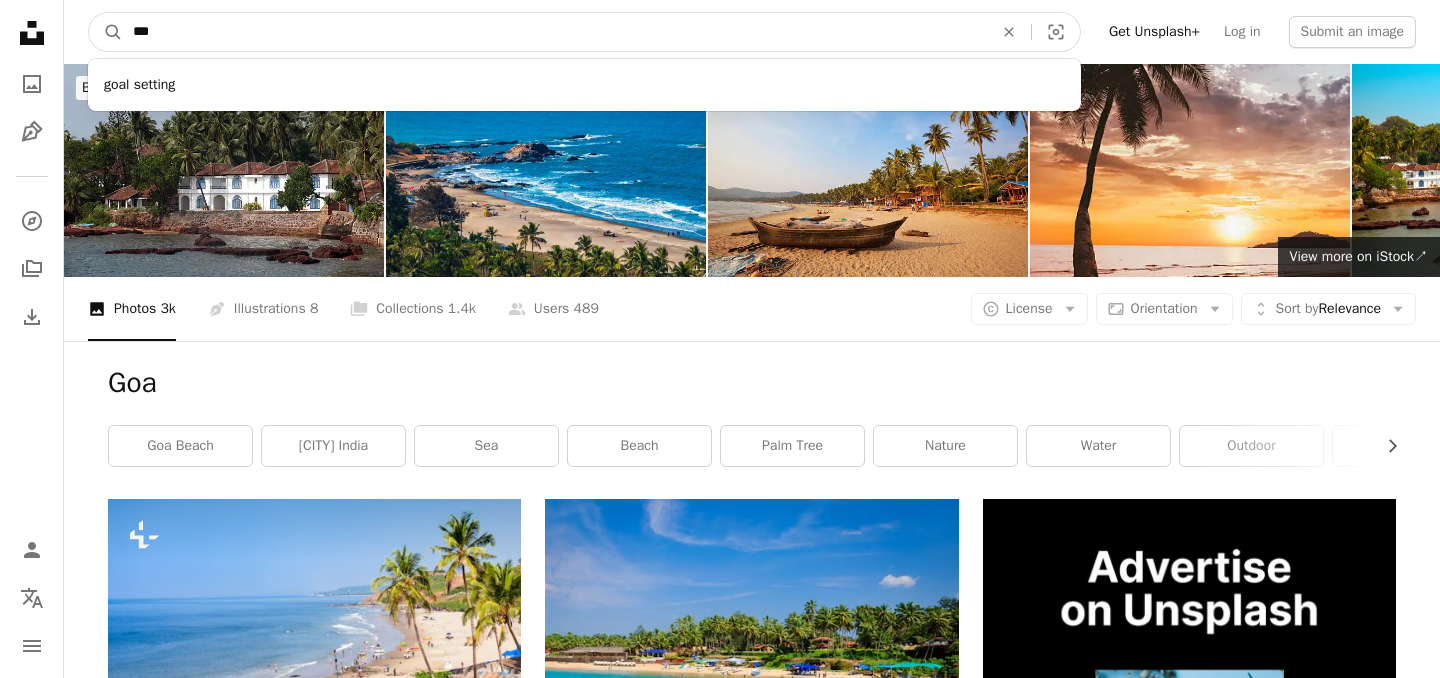 drag, startPoint x: 252, startPoint y: 26, endPoint x: 59, endPoint y: 18, distance: 193.16573 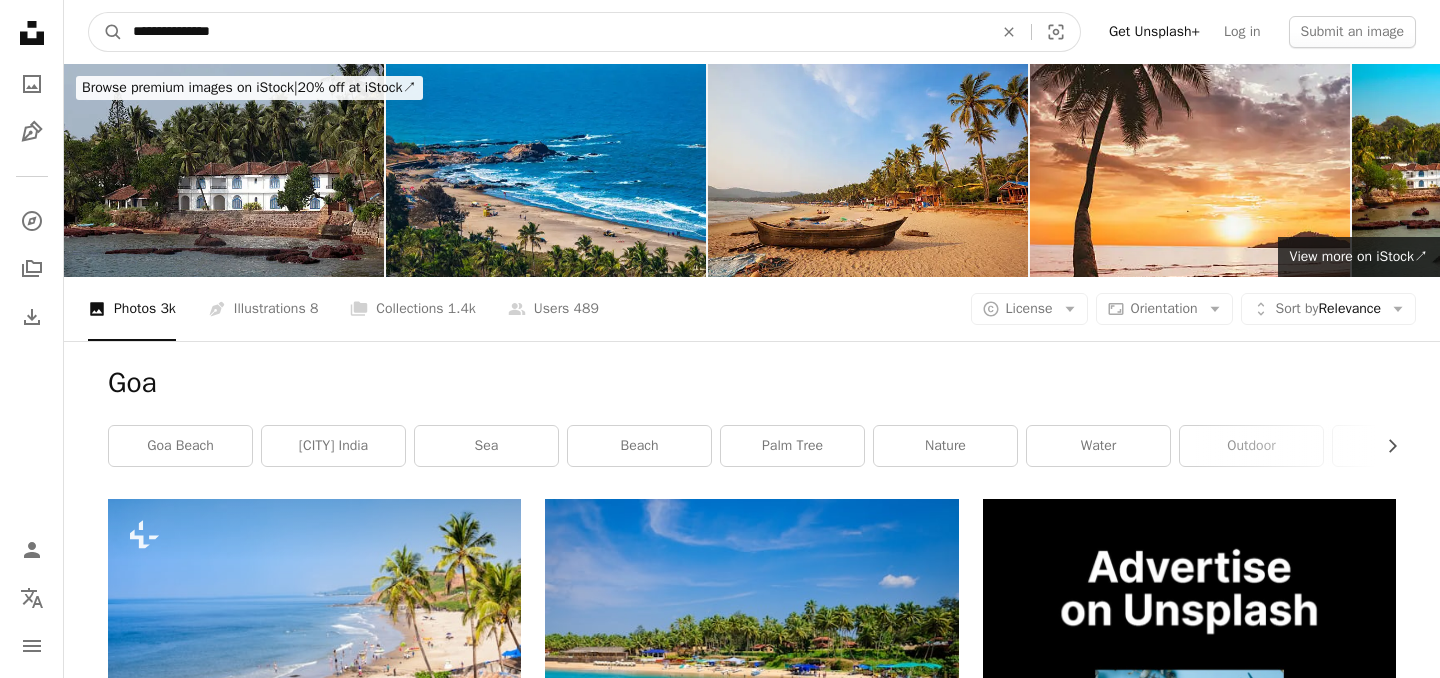 type on "**********" 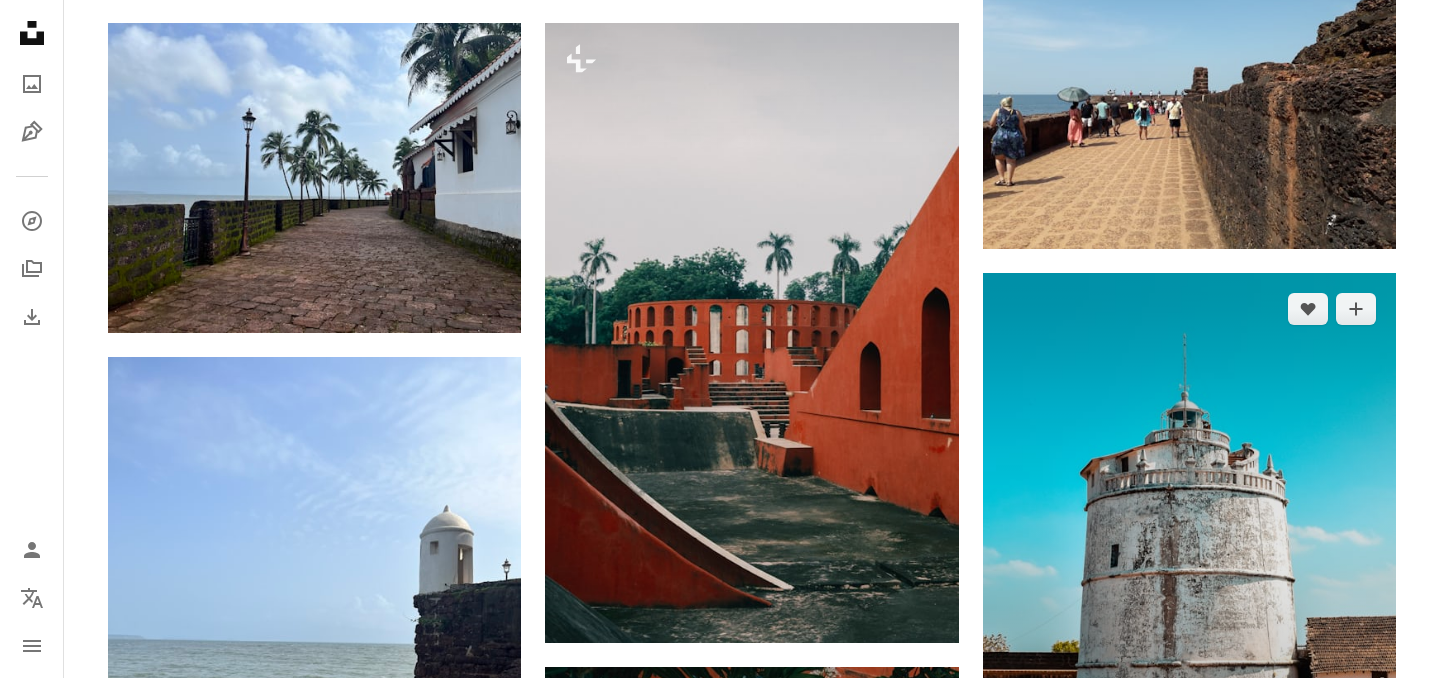 scroll, scrollTop: 925, scrollLeft: 0, axis: vertical 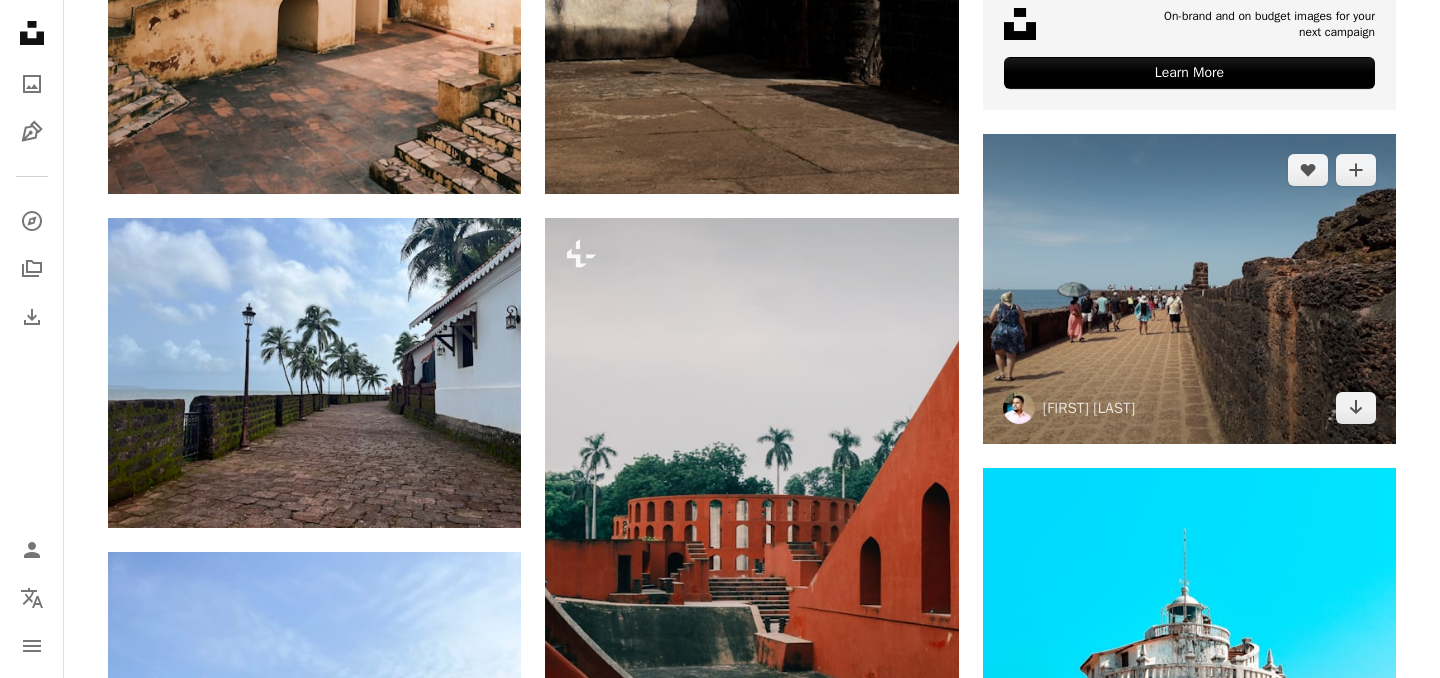 click at bounding box center [1189, 289] 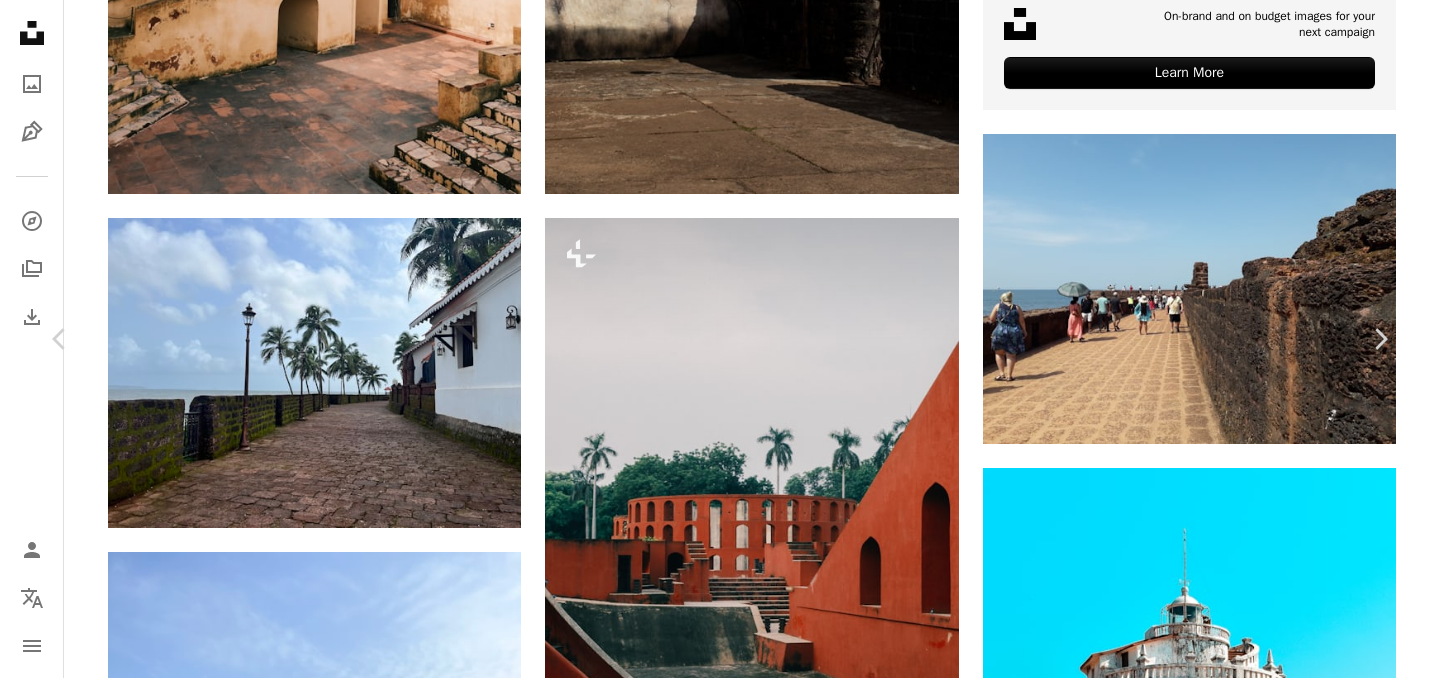 scroll, scrollTop: 0, scrollLeft: 0, axis: both 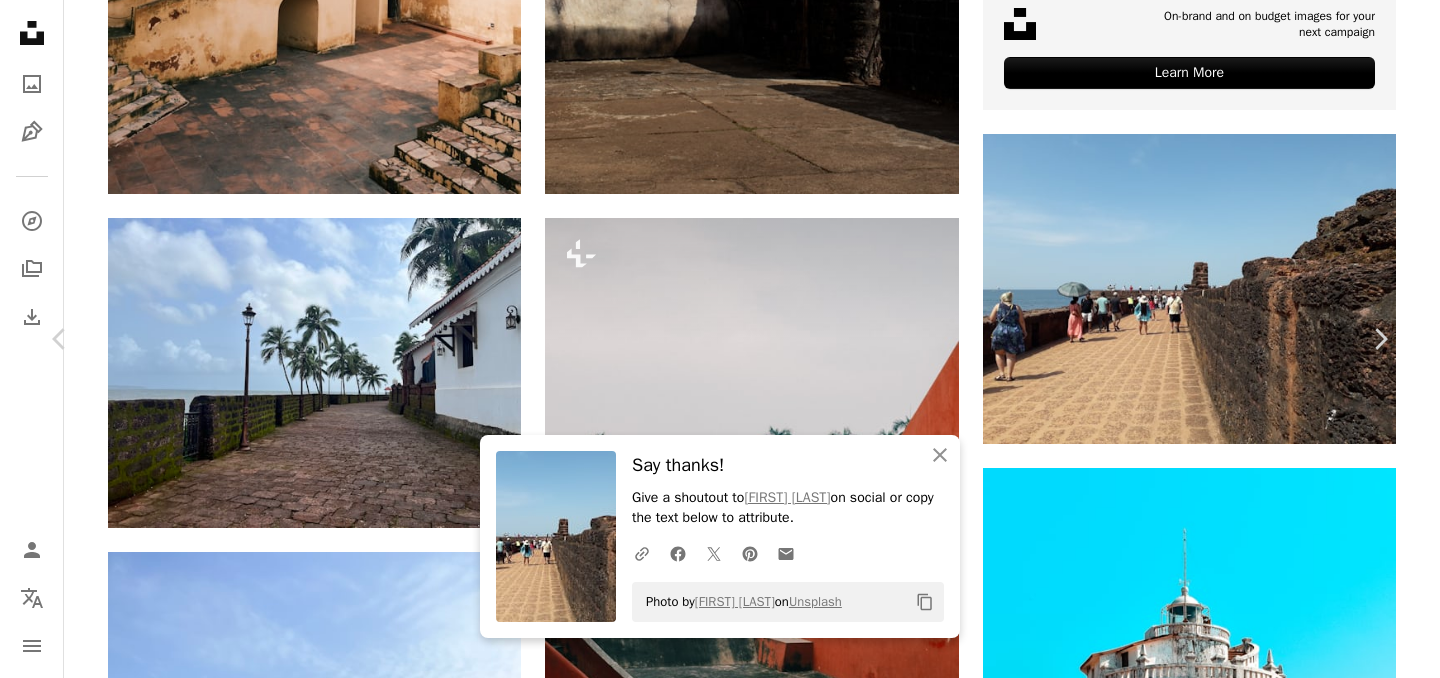 click on "An X shape Chevron left Chevron right An X shape Close Say thanks! Give a shoutout to [FIRST] [LAST] on social or copy the text below to attribute. A URL sharing icon (chains) Facebook icon X (formerly Twitter) icon Pinterest icon An envelope Photo by [FIRST] [LAST] on Unsplash
Copy content [FIRST] [LAST] allandsouzaofficial A heart A plus sign Download free Chevron down Zoom in Views 4,278 Downloads 49 A forward-right arrow Share Info icon Info More Actions [CITY]s Calendar outlined Published on March 23, 2024 Camera samsung, SM-J600G Safety Free to use under the Unsplash License beach [CITY] beach north [CITY] fort aguada human castle path shoe outdoors horizon landmark shorts fortress HD Wallpapers Browse premium related images on iStock | Save 20% with code UNSPLASH20 View more on iStock ↗ Related images A heart A plus sign [FIRST] [LAST] Available for hire A checkmark inside of a circle Arrow pointing down Plus sign for Unsplash+ A heart A plus sign Getty Images For Unsplash+ A lock Download" at bounding box center (720, 4350) 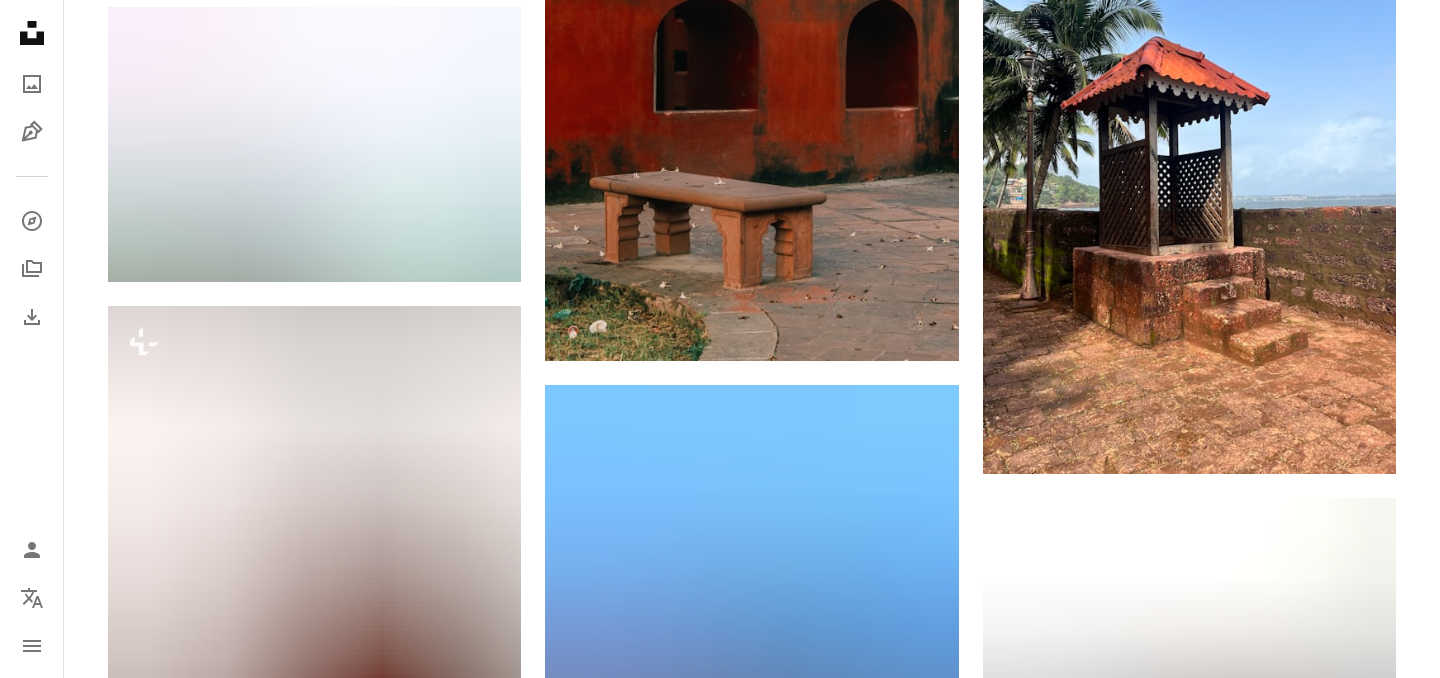 scroll, scrollTop: 2064, scrollLeft: 0, axis: vertical 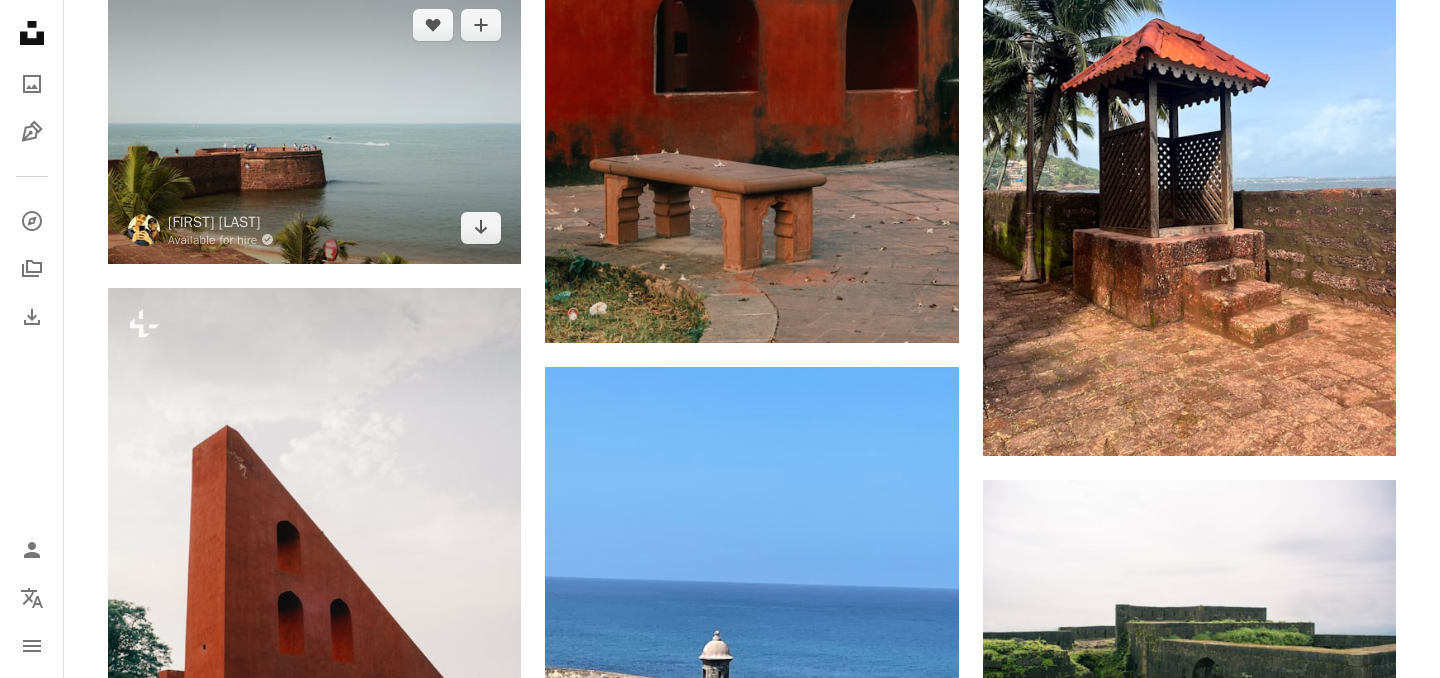 click at bounding box center [314, 126] 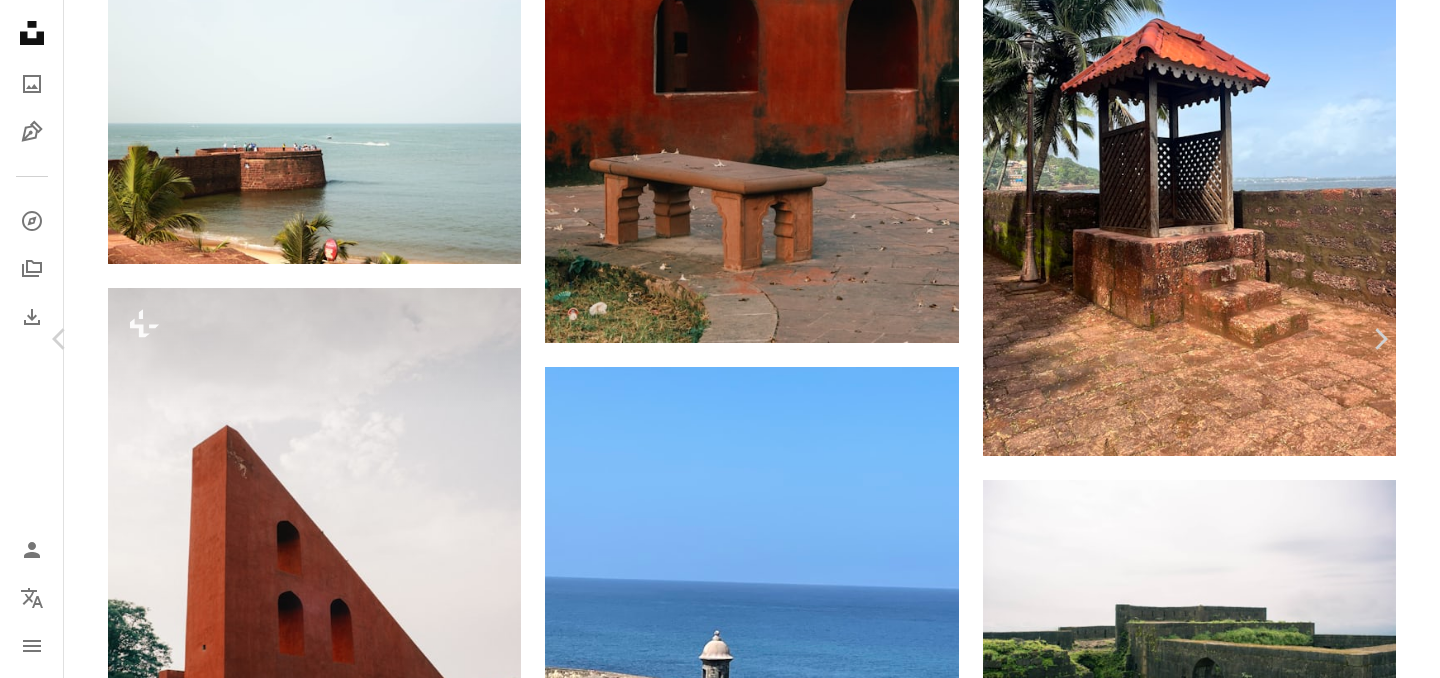 scroll, scrollTop: 234, scrollLeft: 0, axis: vertical 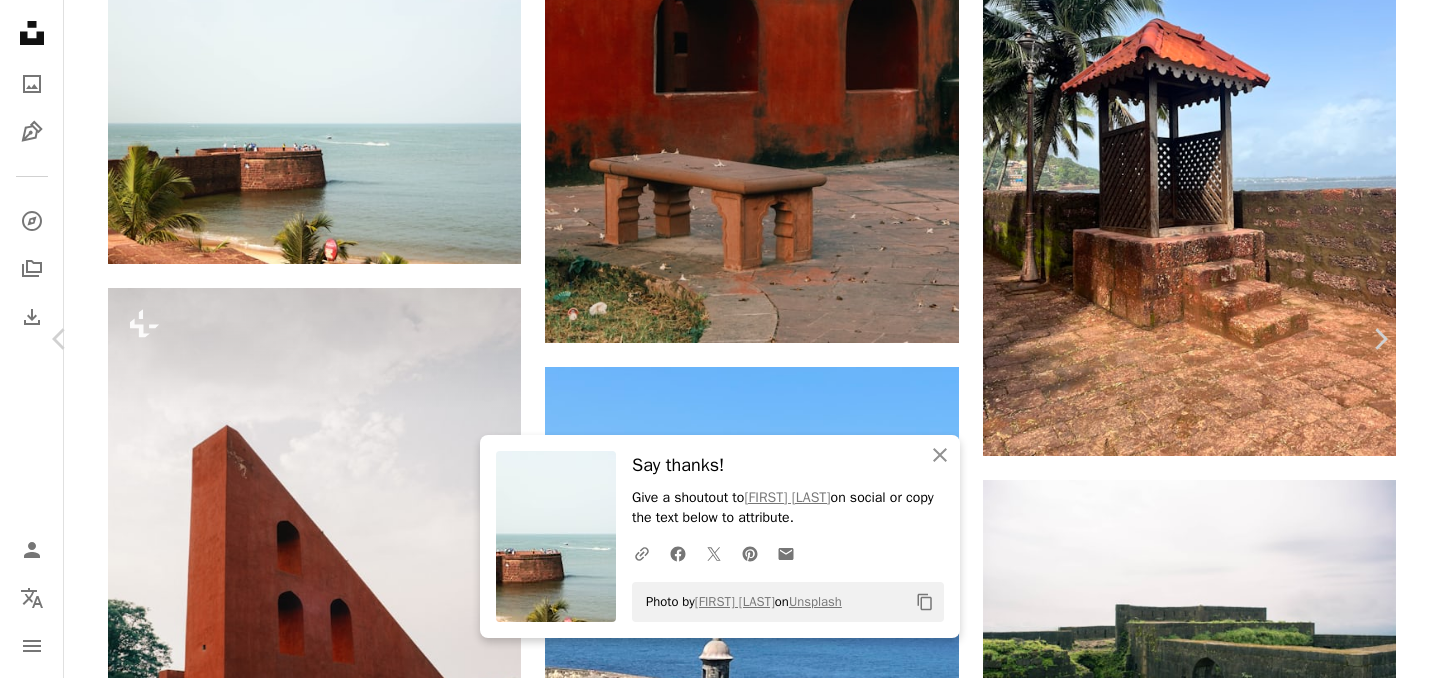 click on "An X shape Chevron left Chevron right An X shape Close Say thanks! Give a shoutout to [FIRST] [LAST] on social or copy the text below to attribute. A URL sharing icon (chains) Facebook icon X (formerly Twitter) icon Pinterest icon An envelope Photo by [FIRST] [LAST] on Unsplash
Copy content [FIRST] [LAST] Available for hire A checkmark inside of a circle A heart A plus sign Download free Chevron down Zoom in Views 16,029 Downloads 206 A forward-right arrow Share Info icon Info More Actions Aguda fort A map marker [CITY], [COUNTRY] Calendar outlined Published on January 31, 2022 Camera Canon, EOS 70D Safety Free to use under the Unsplash License building human sea architecture plant india grey castle [CITY] outdoors coast shoreline fort Creative Commons images Browse premium related images on iStock | Save 20% with code UNSPLASH20 View more on iStock ↗ Related images A heart A plus sign [FIRST] [LAST] Available for hire A checkmark inside of a circle Arrow pointing down Plus sign for Unsplash+ A heart SJ Objio" at bounding box center (720, 3211) 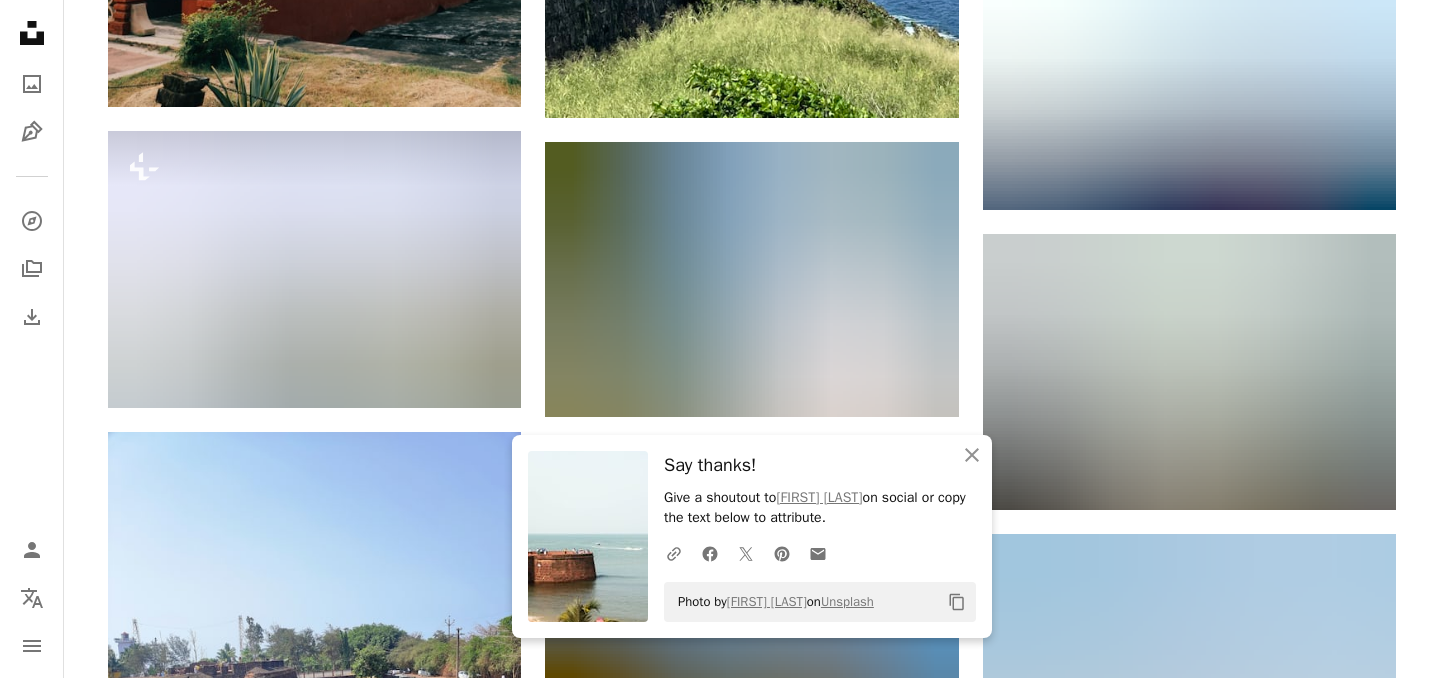 scroll, scrollTop: 2874, scrollLeft: 0, axis: vertical 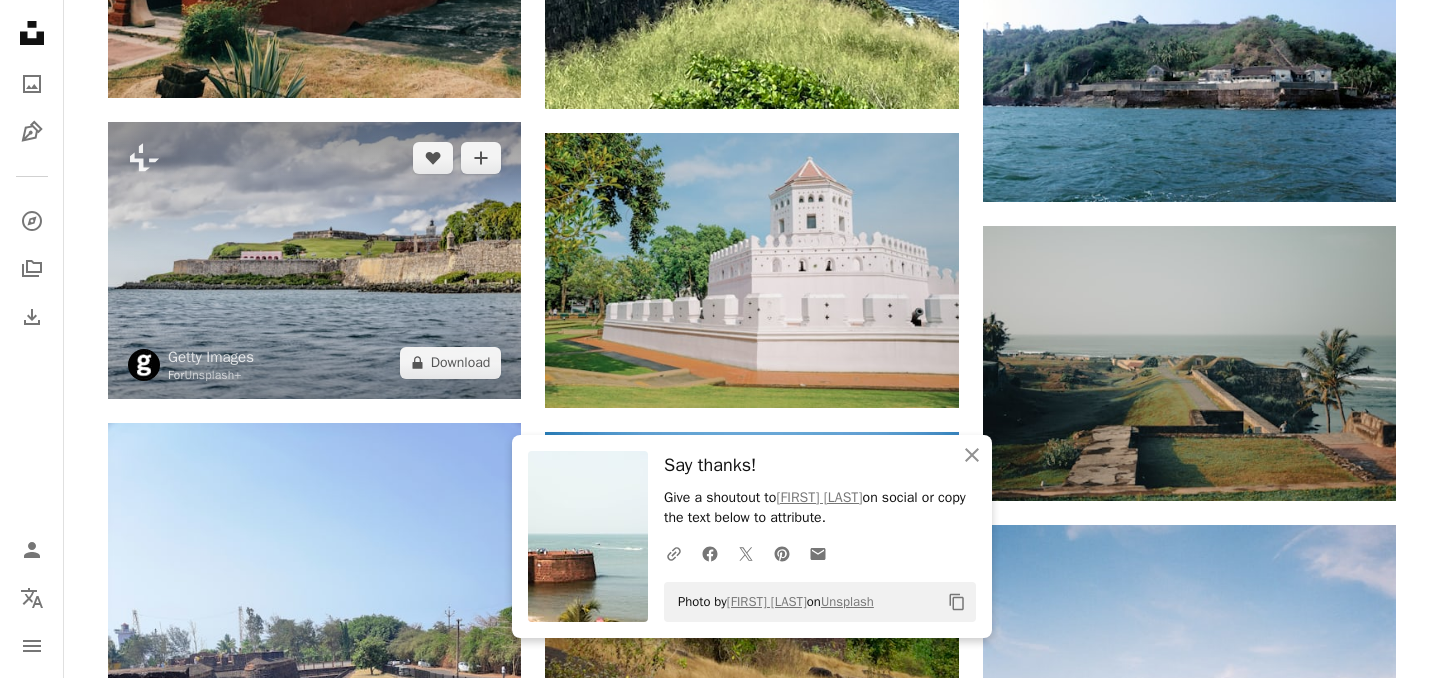 click at bounding box center (314, 260) 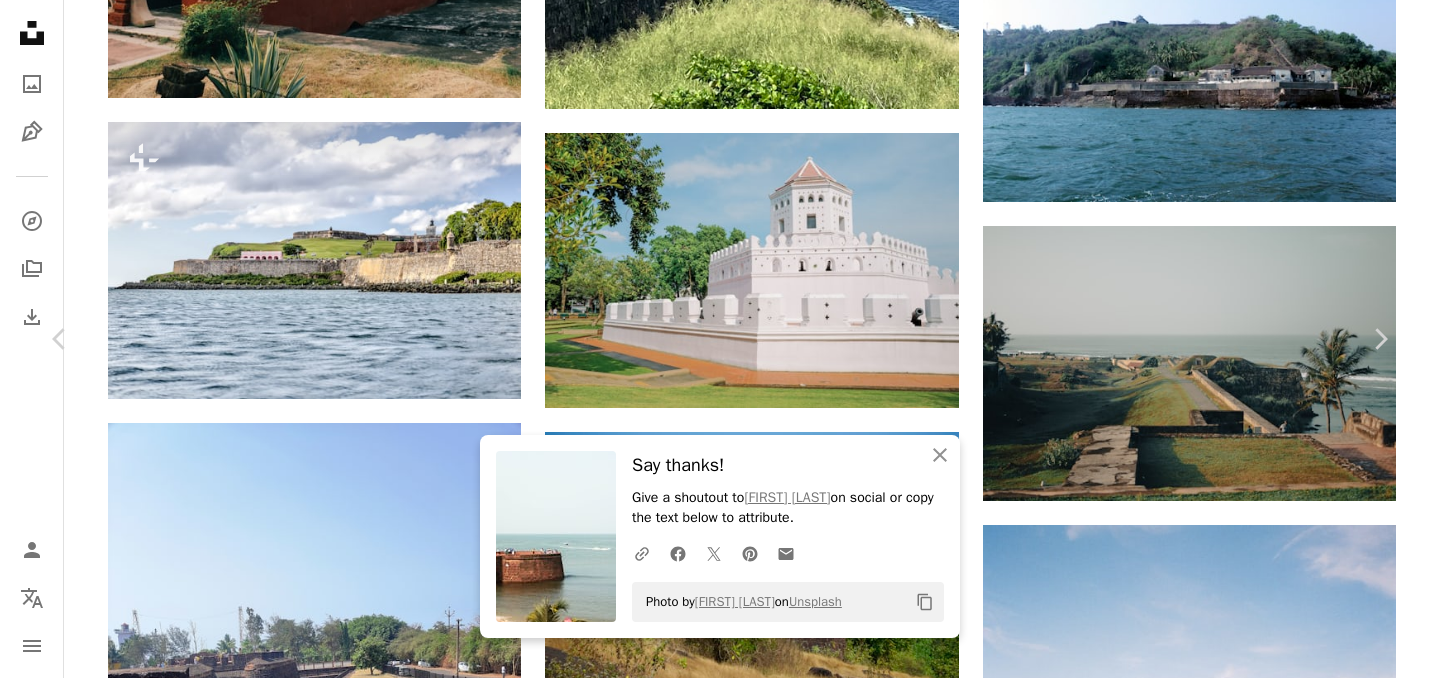 click on "An X shape Chevron left Chevron right An X shape Close Say thanks! Give a shoutout to [FIRST] [LAST] on social or copy the text below to attribute. A URL sharing icon (chains) Facebook icon X (formerly Twitter) icon Pinterest icon An envelope Photo by [FIRST] [LAST] on Unsplash
Copy content Getty Images For Unsplash+ A heart A plus sign A lock Download Zoom in A forward-right arrow Share More Actions Calendar outlined Published on December 5, 2024 Camera Canon, EOS R5 Safety Licensed under the Unsplash+ License beach travel art sea architecture music photography street history cityscape museum outdoors tourism [COUNTRY] horizontal caribbean fort art museum pacific ocean atlantic ocean Free stock photos From this series Plus sign for Unsplash+ Related images Plus sign for Unsplash+ A heart A plus sign Getty Images For Unsplash+ A lock Download Plus sign for Unsplash+ A heart A plus sign Getty Images For Unsplash+ A lock Download Plus sign for Unsplash+ A heart A plus sign Frank van Hulst For" at bounding box center (720, 5220) 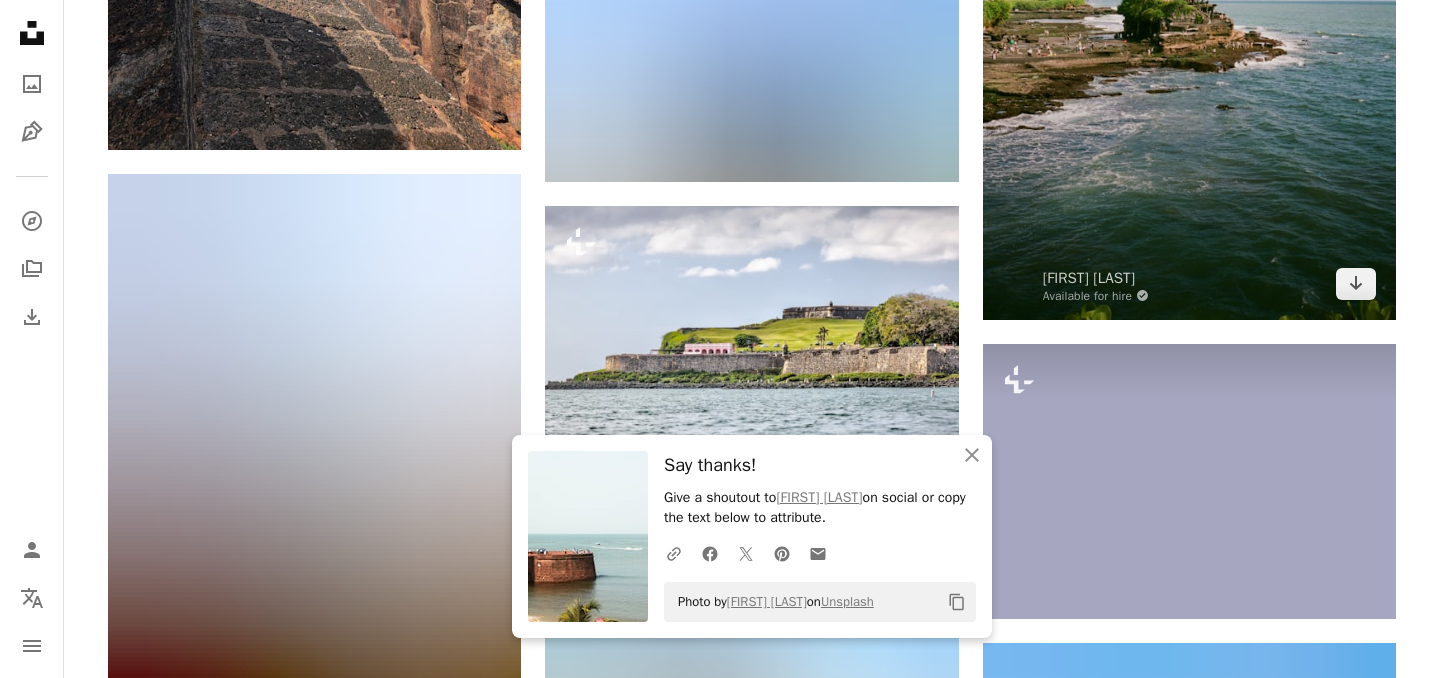scroll, scrollTop: 3672, scrollLeft: 0, axis: vertical 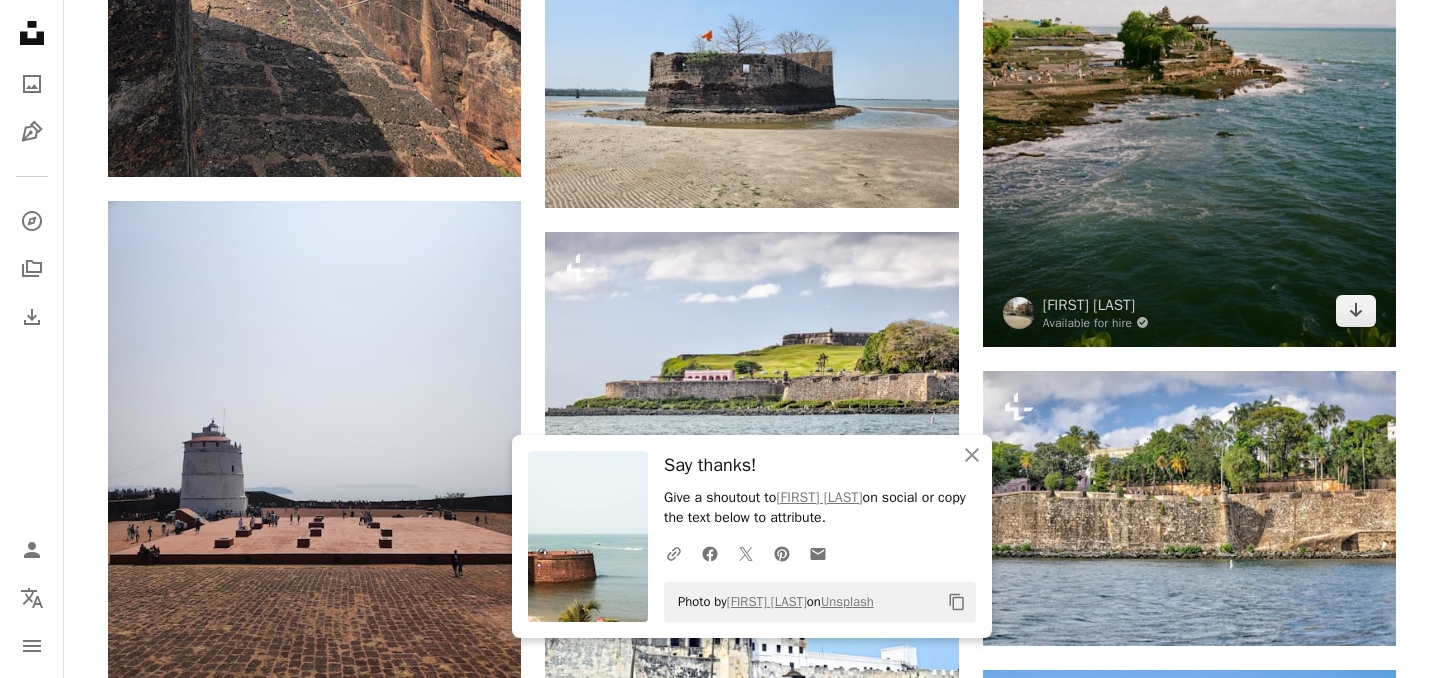 click at bounding box center [1189, 37] 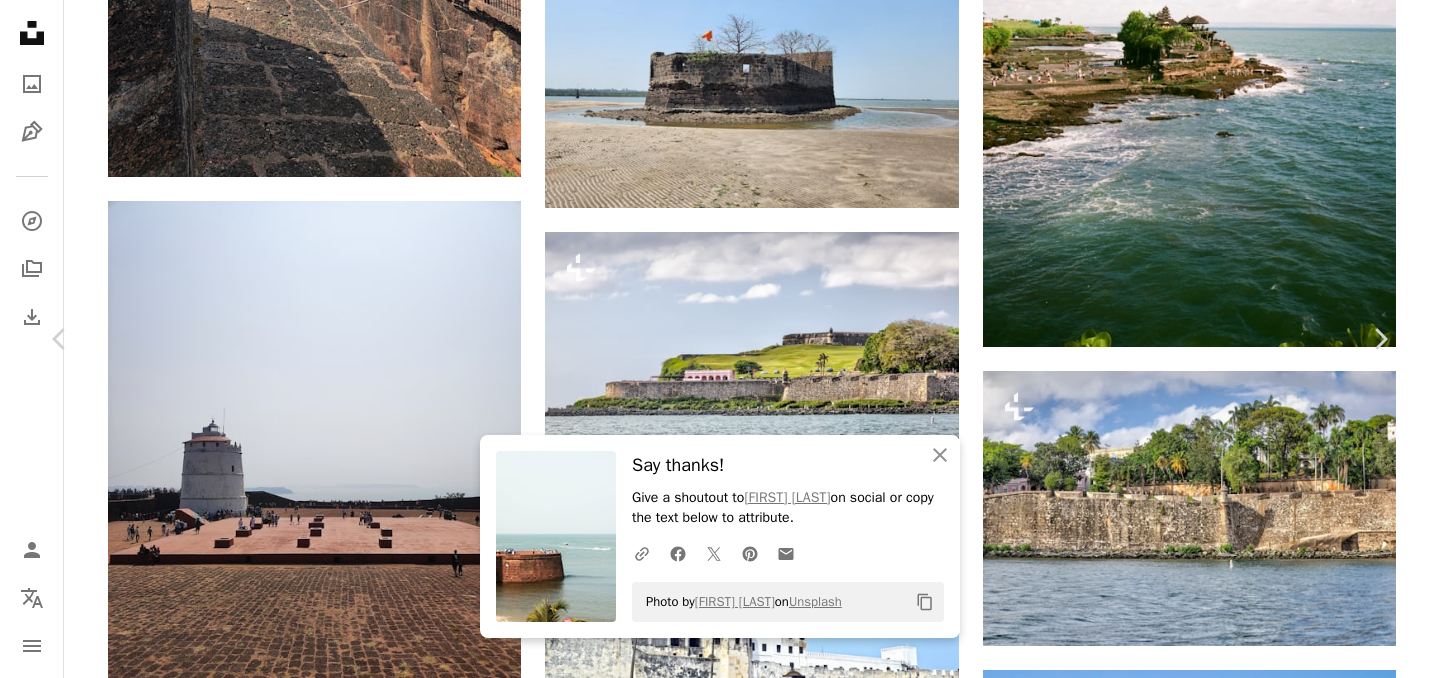 scroll, scrollTop: 0, scrollLeft: 0, axis: both 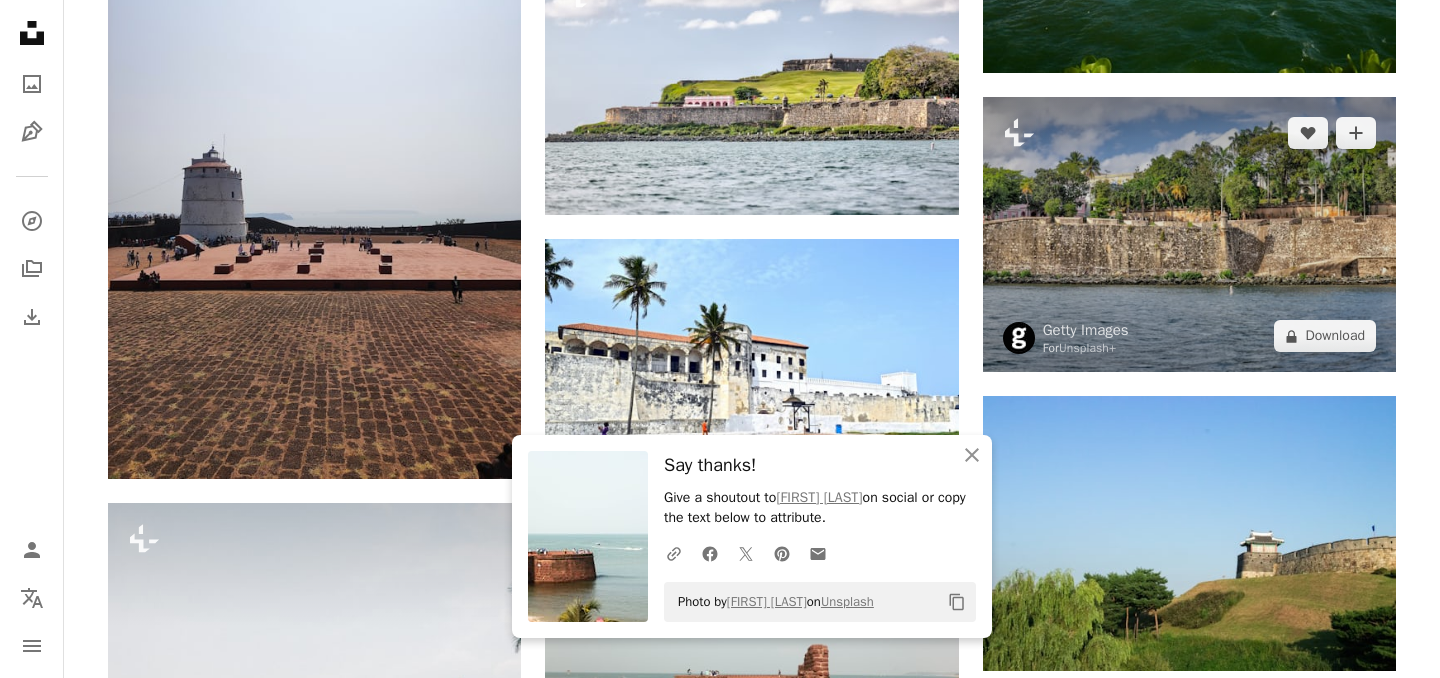 click at bounding box center (1189, 234) 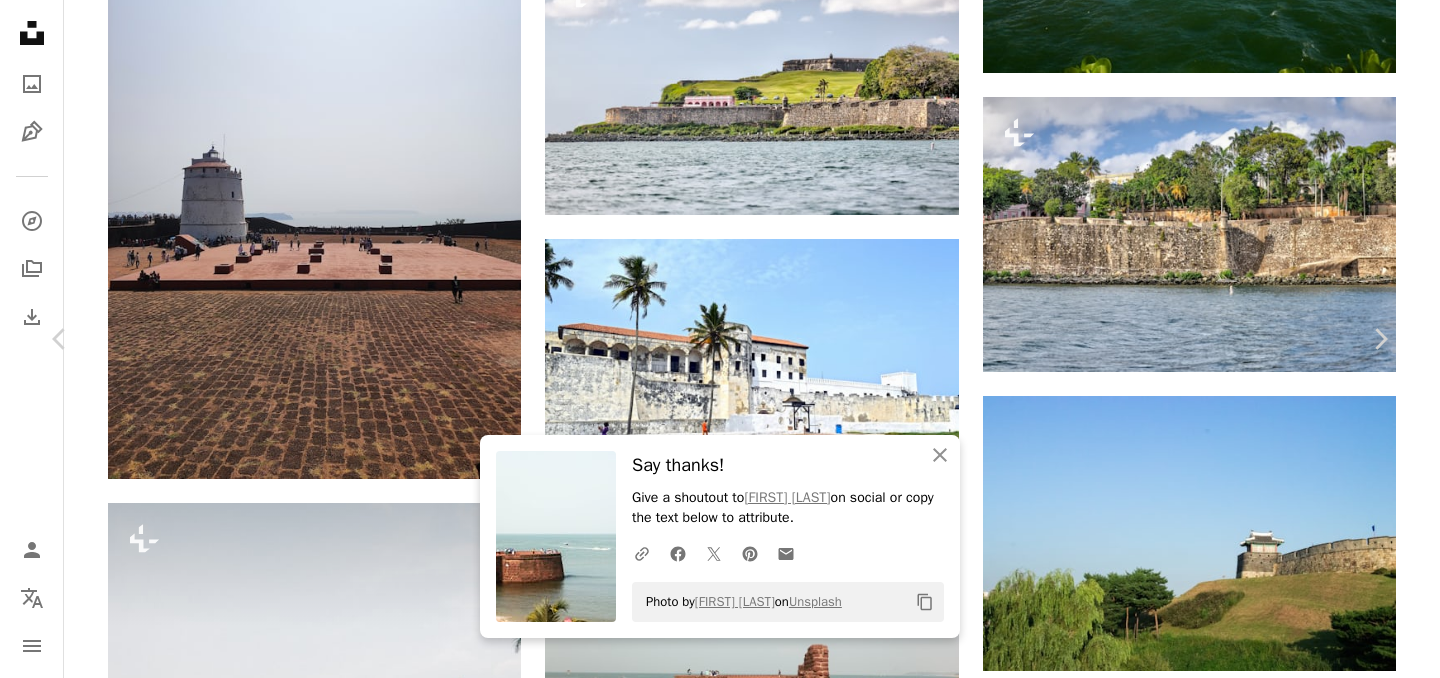 click on "An X shape Chevron left Chevron right An X shape Close Say thanks! Give a shoutout to [FIRST] [LAST] on social or copy the text below to attribute. A URL sharing icon (chains) Facebook icon X (formerly Twitter) icon Pinterest icon An envelope Photo by [FIRST] [LAST] on Unsplash Copy content Getty Images For Unsplash+ A heart A plus sign A lock Download Zoom in ––– –– –– ––– –––– –––– A forward-right arrow Share More Actions ––– – ––– – – –– – ––––. ––– ––– –––– –––– ––– ––– – –––– –––– ––– ––– –––– –––– From this series Plus sign for Unsplash+ Plus sign for Unsplash+ Related images Plus sign for Unsplash+ A heart A plus sign Getty Images For Unsplash+ A lock Download Plus sign for Unsplash+ A heart A plus sign Getty Images For Unsplash+ A lock Download Plus sign for Unsplash+ A heart A plus sign Getty Images For Unsplash+ A lock Download" at bounding box center (720, 4148) 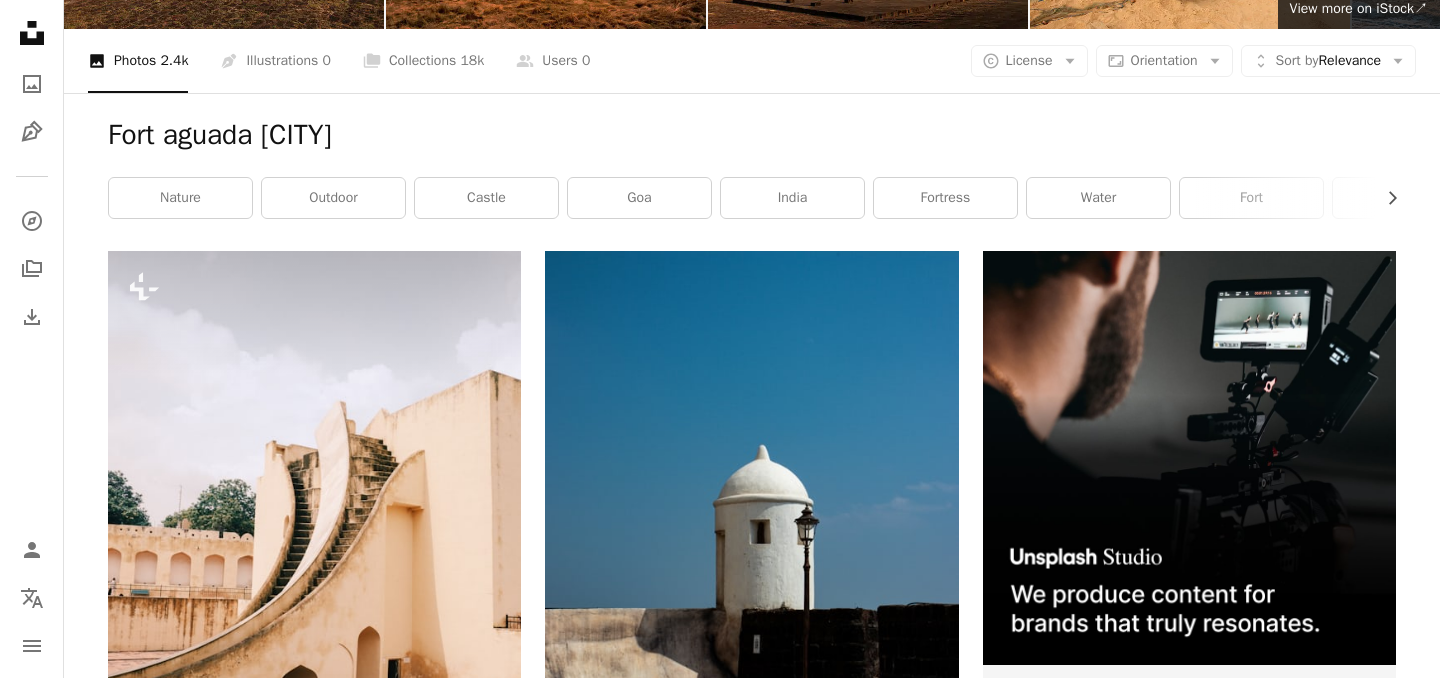scroll, scrollTop: 0, scrollLeft: 0, axis: both 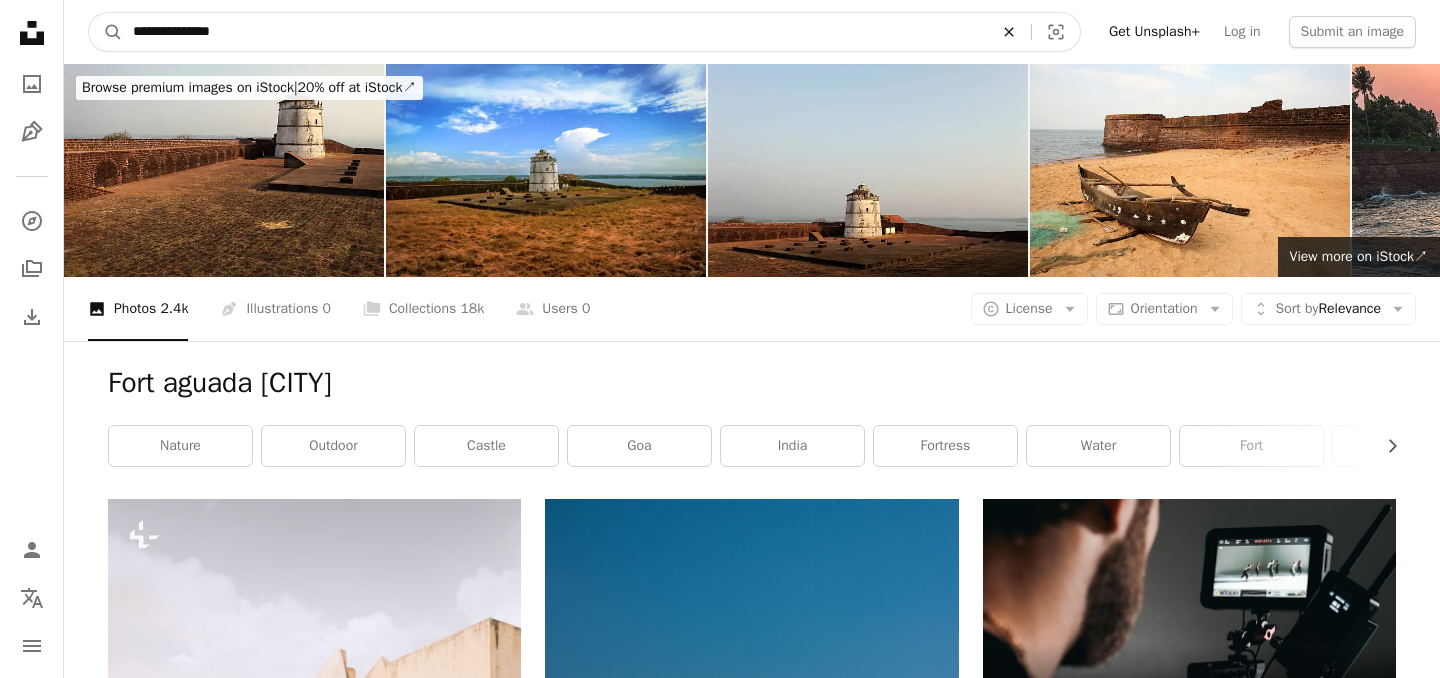 click on "An X shape" 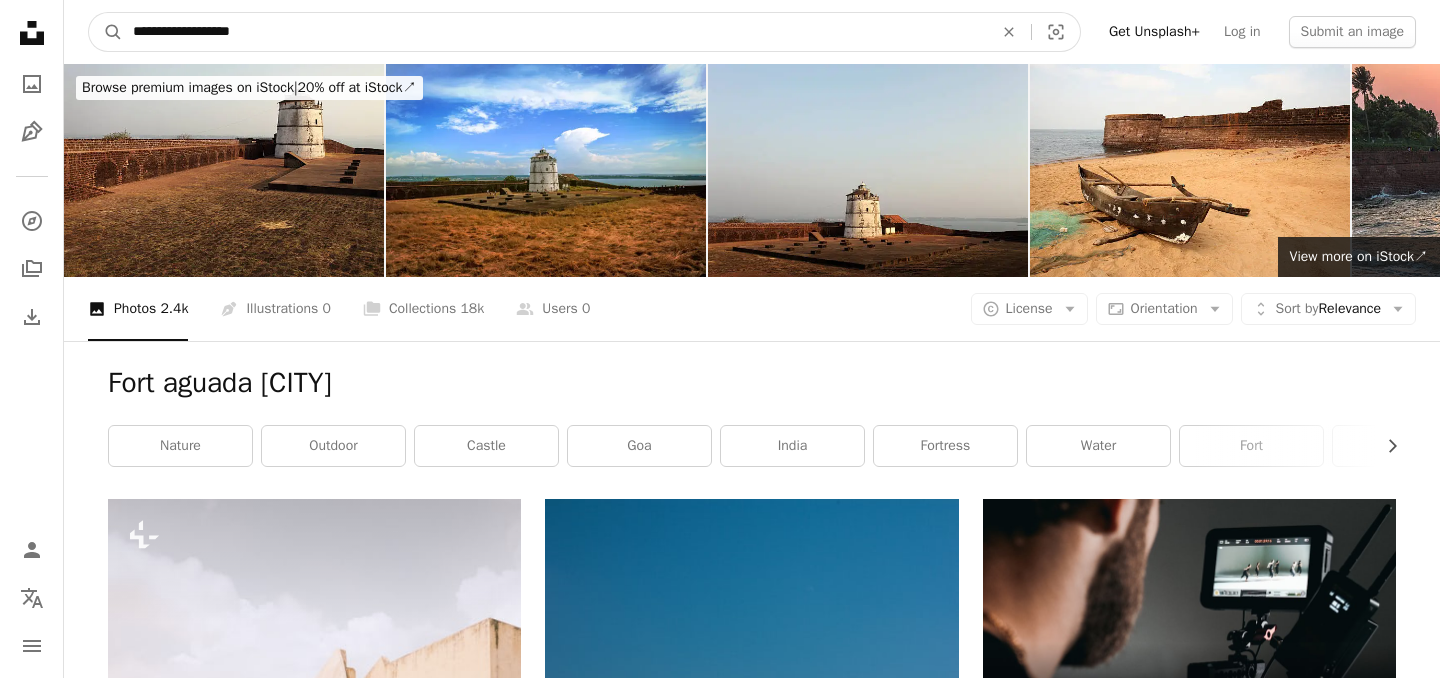 type on "**********" 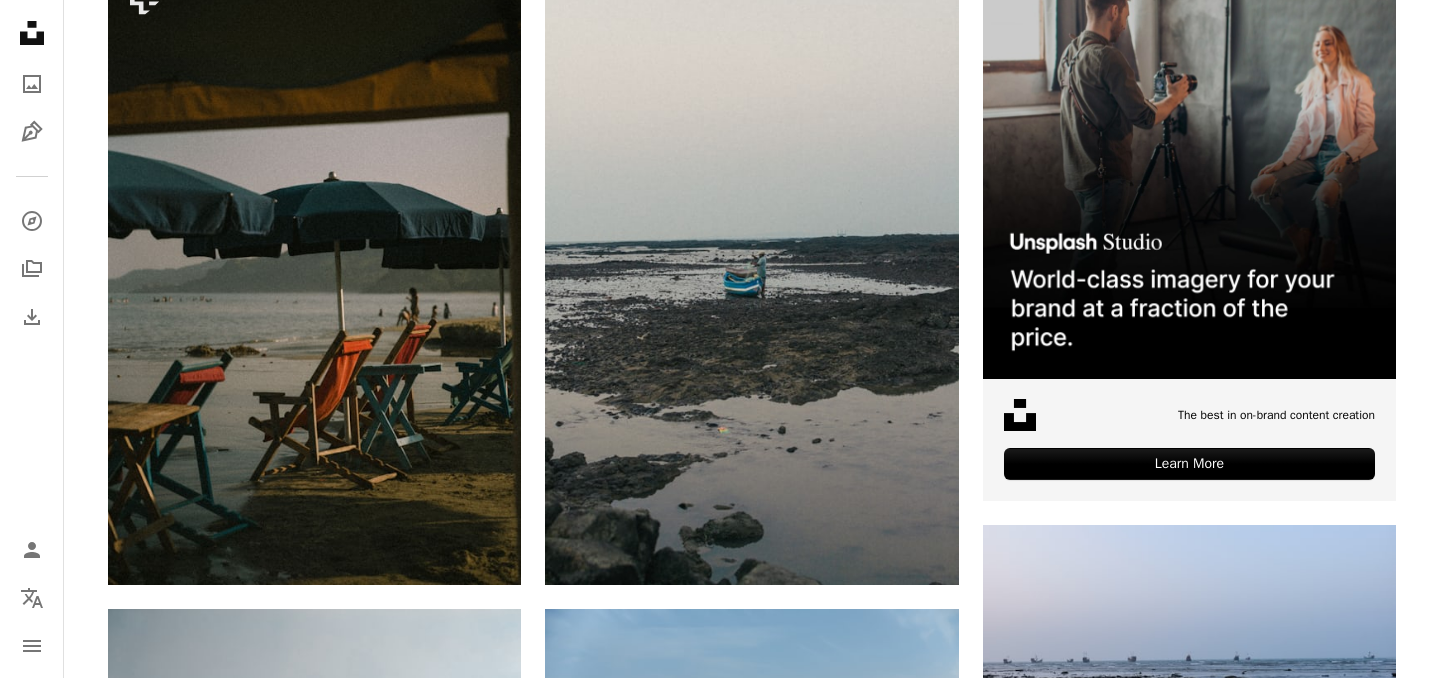 scroll, scrollTop: 0, scrollLeft: 0, axis: both 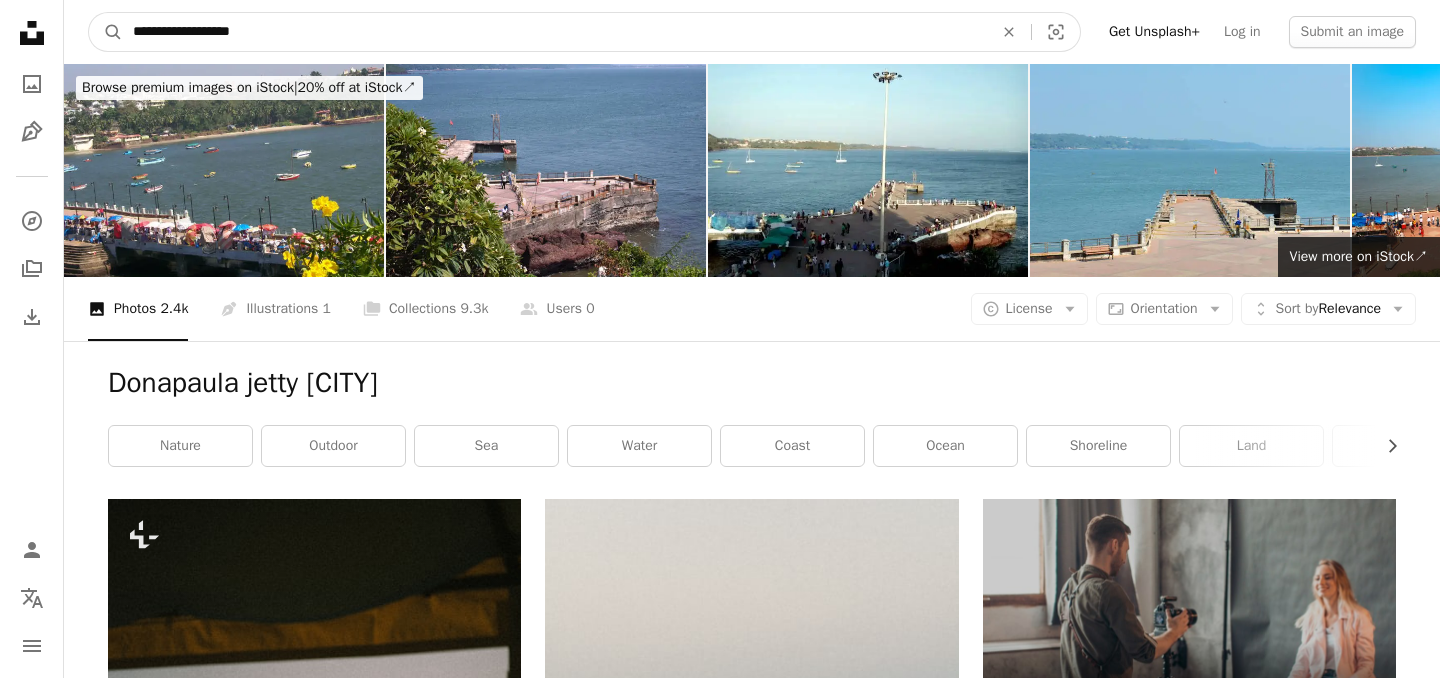 drag, startPoint x: 340, startPoint y: 31, endPoint x: 105, endPoint y: -2, distance: 237.30571 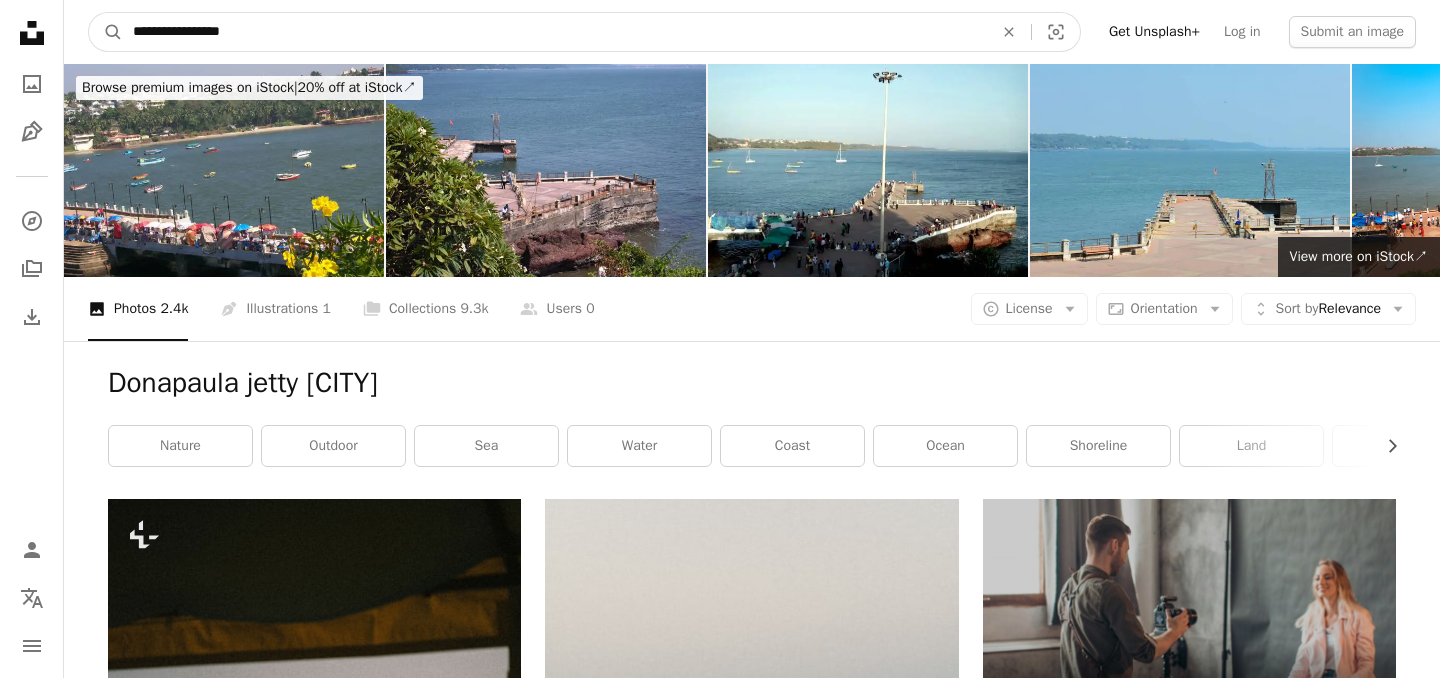 type on "**********" 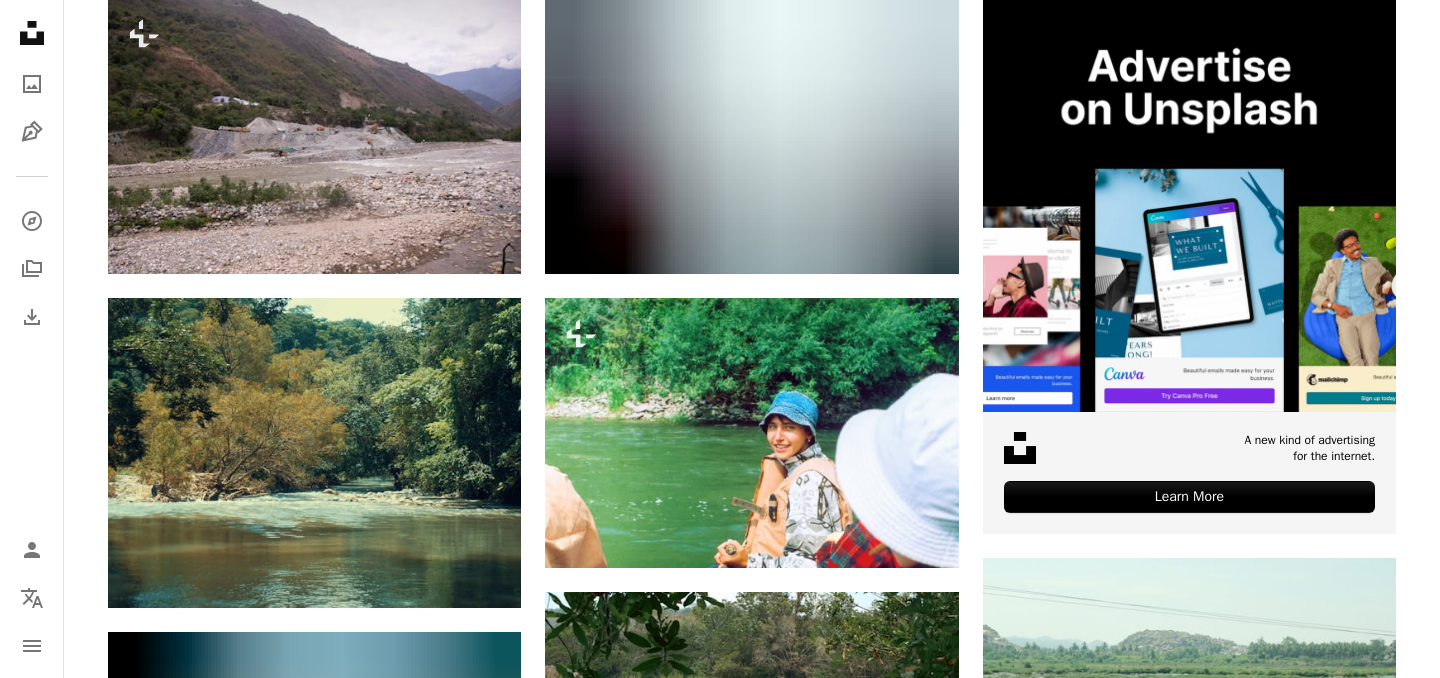 scroll, scrollTop: 0, scrollLeft: 0, axis: both 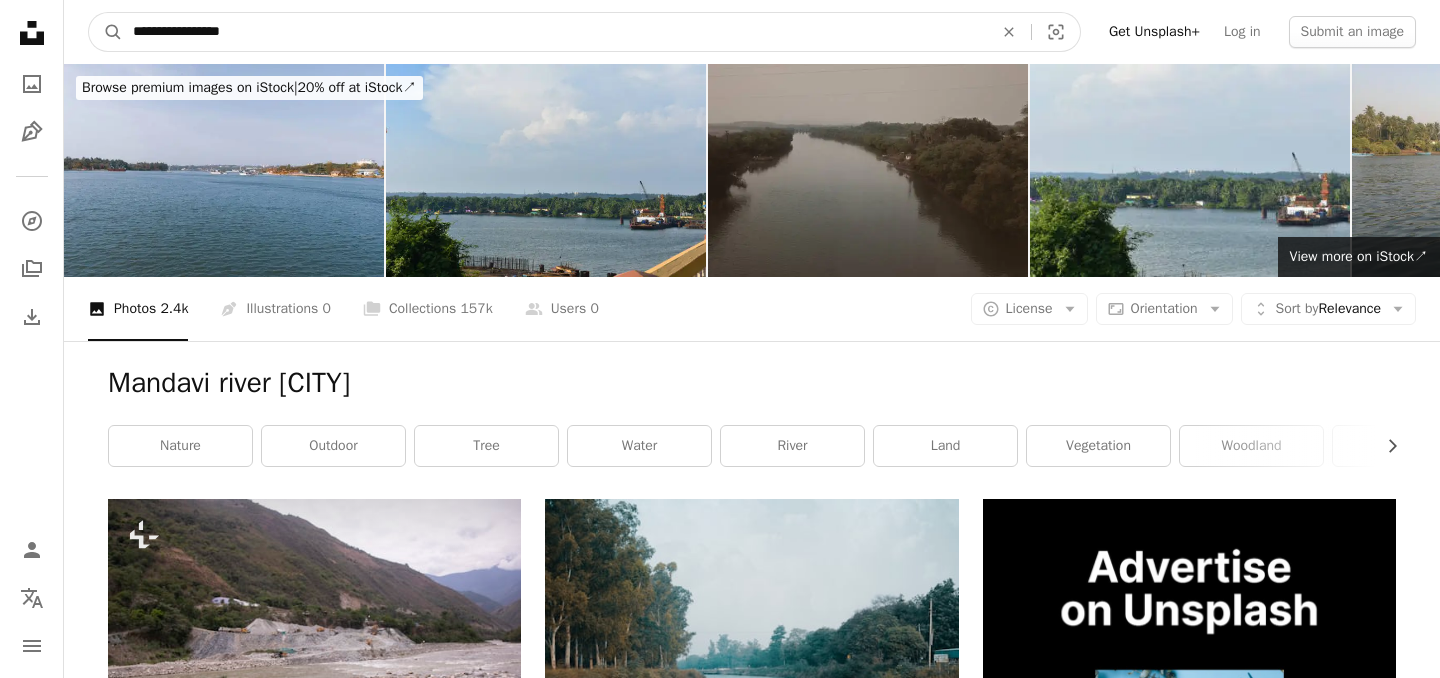 drag, startPoint x: 328, startPoint y: 43, endPoint x: 134, endPoint y: 14, distance: 196.15555 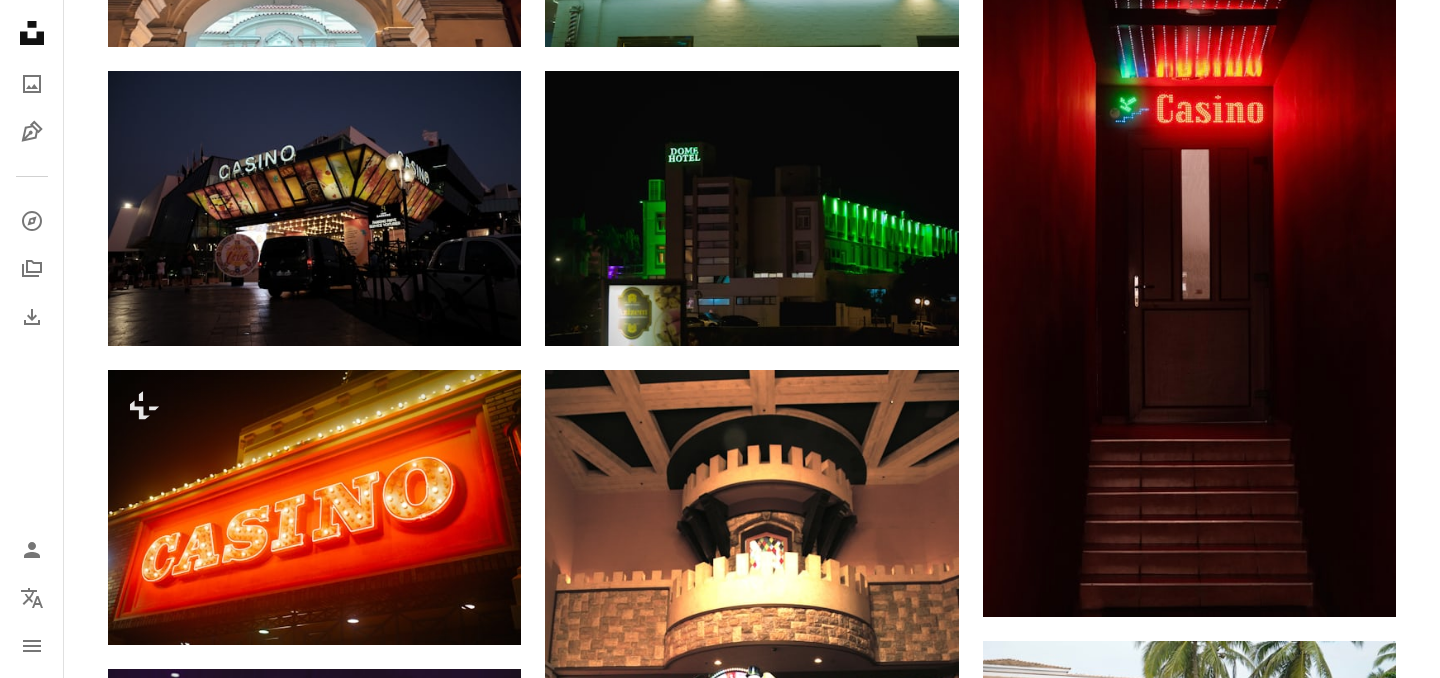 scroll, scrollTop: 0, scrollLeft: 0, axis: both 